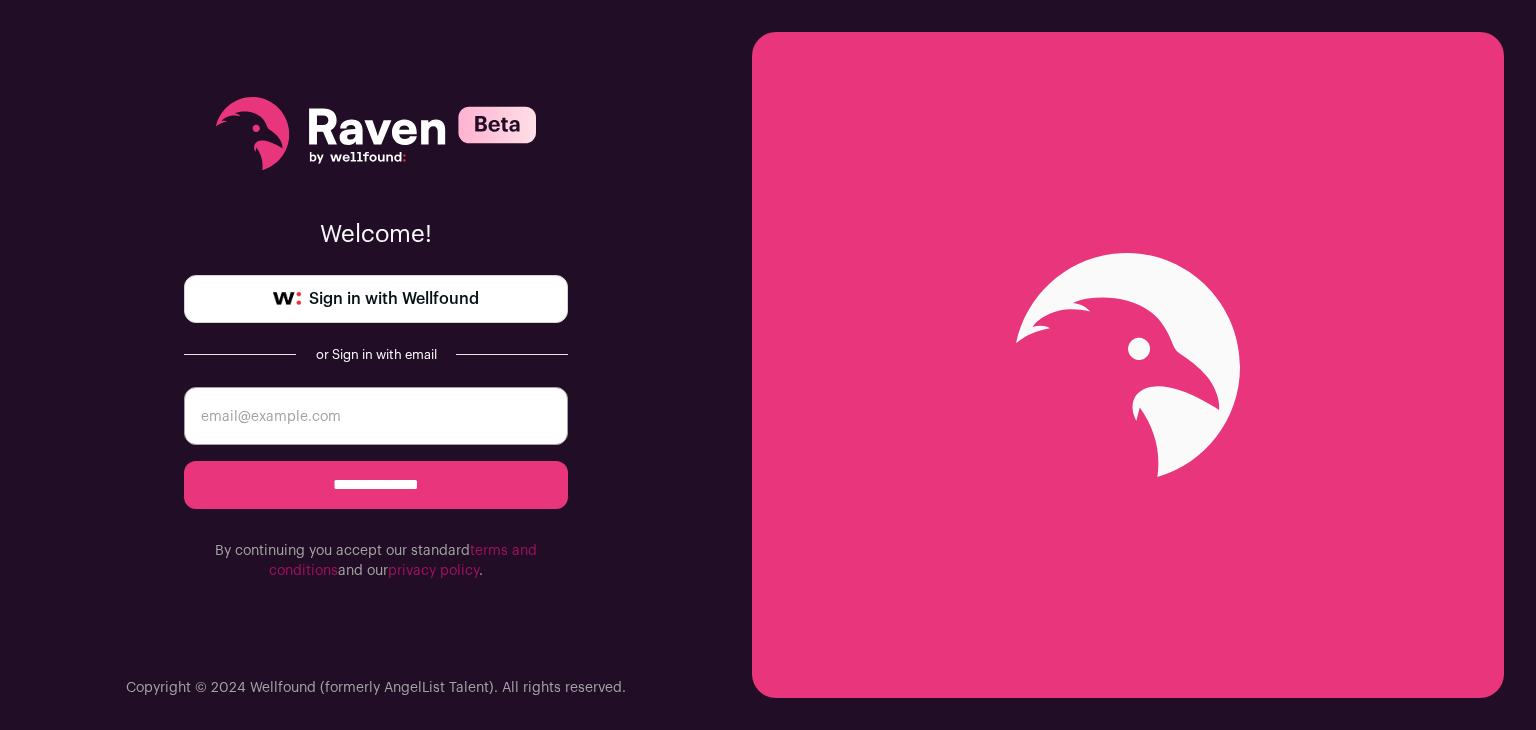 scroll, scrollTop: 0, scrollLeft: 0, axis: both 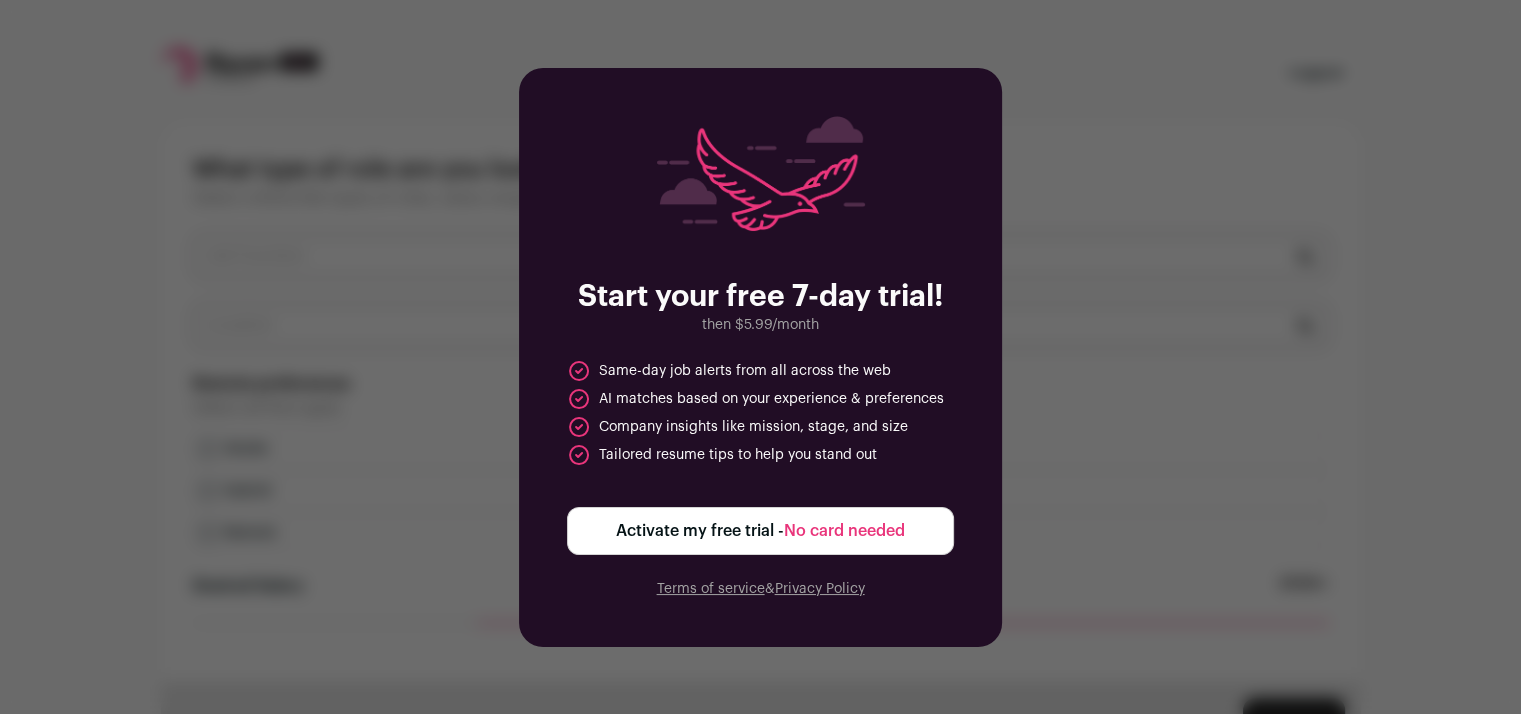 click on "Activate my free trial -
No card needed" at bounding box center (760, 531) 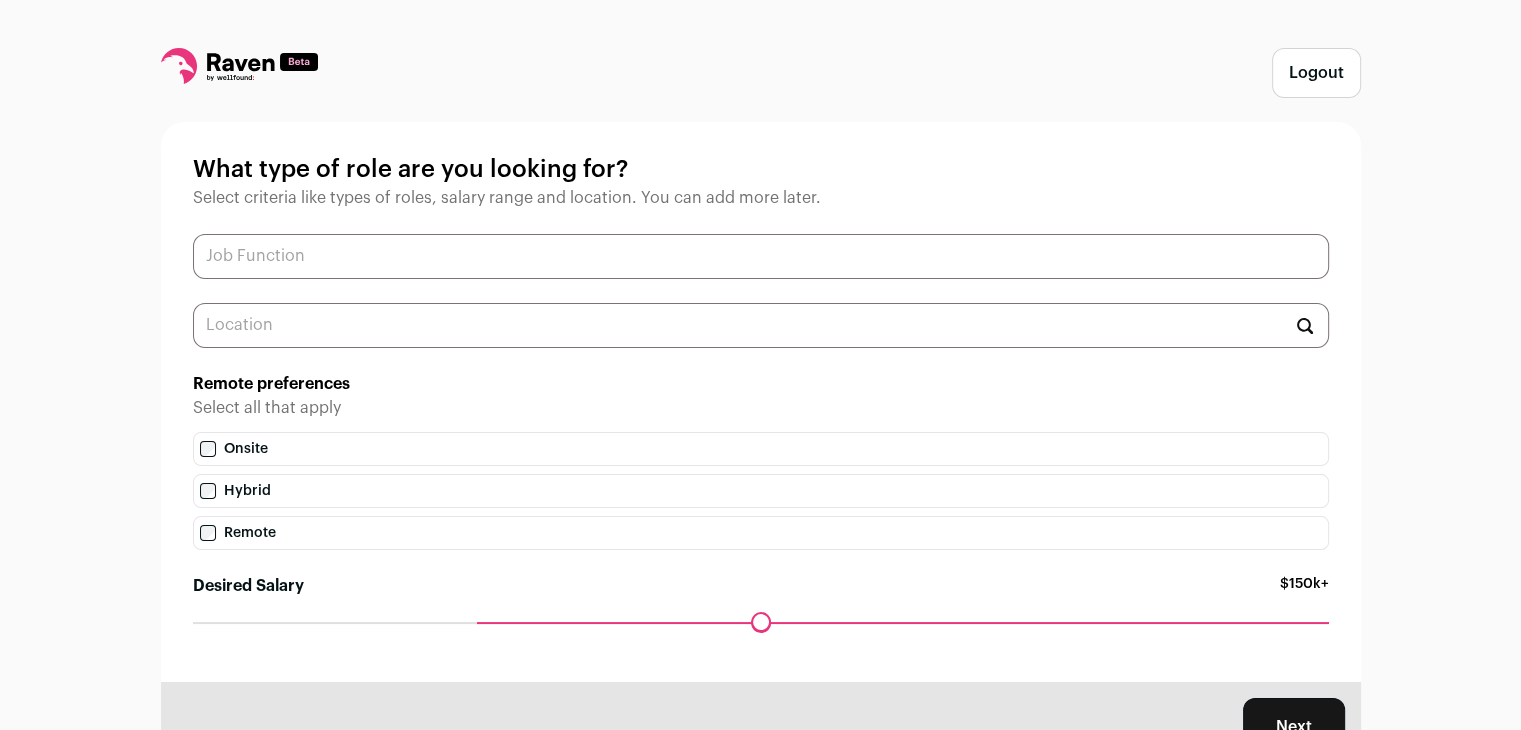 click at bounding box center (761, 256) 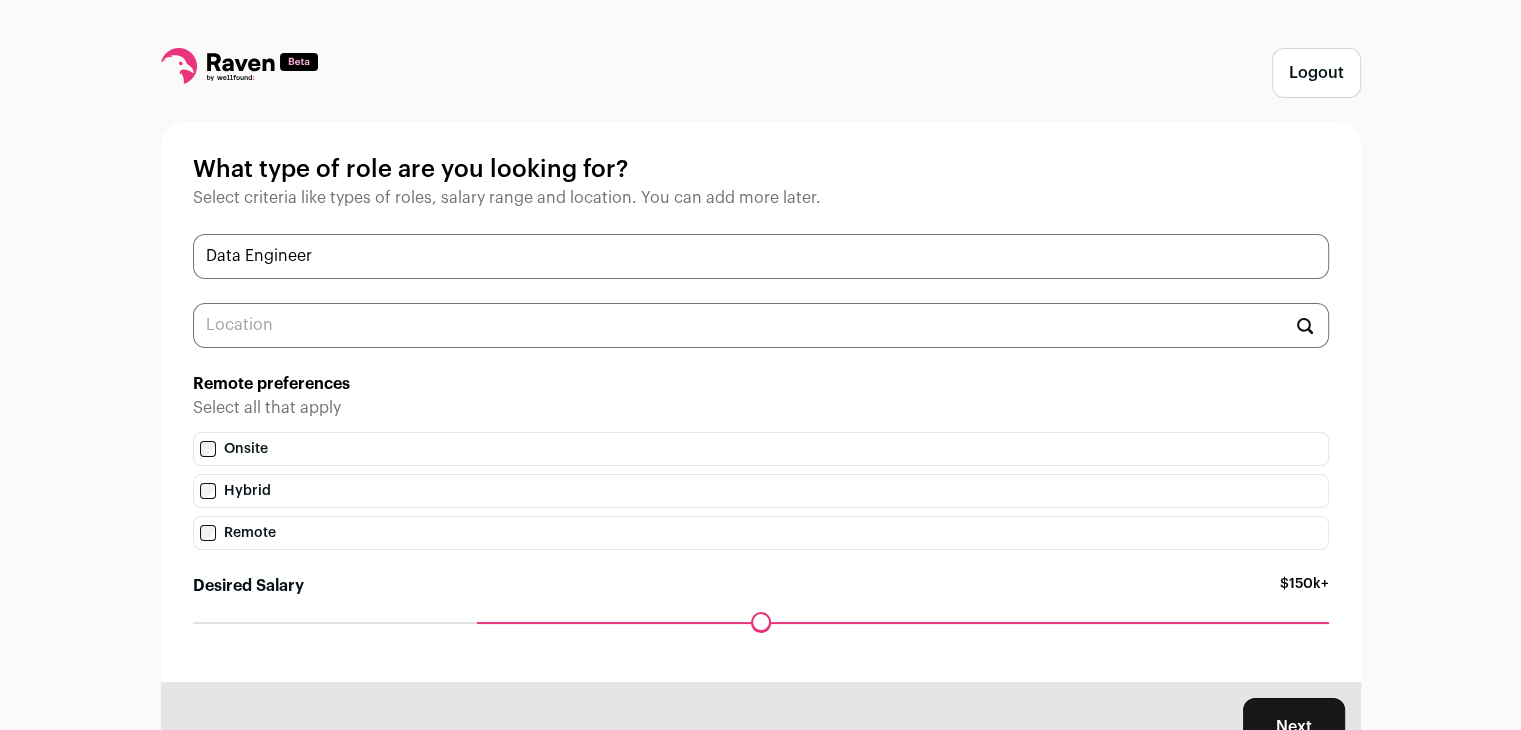 type on "Data Engineer" 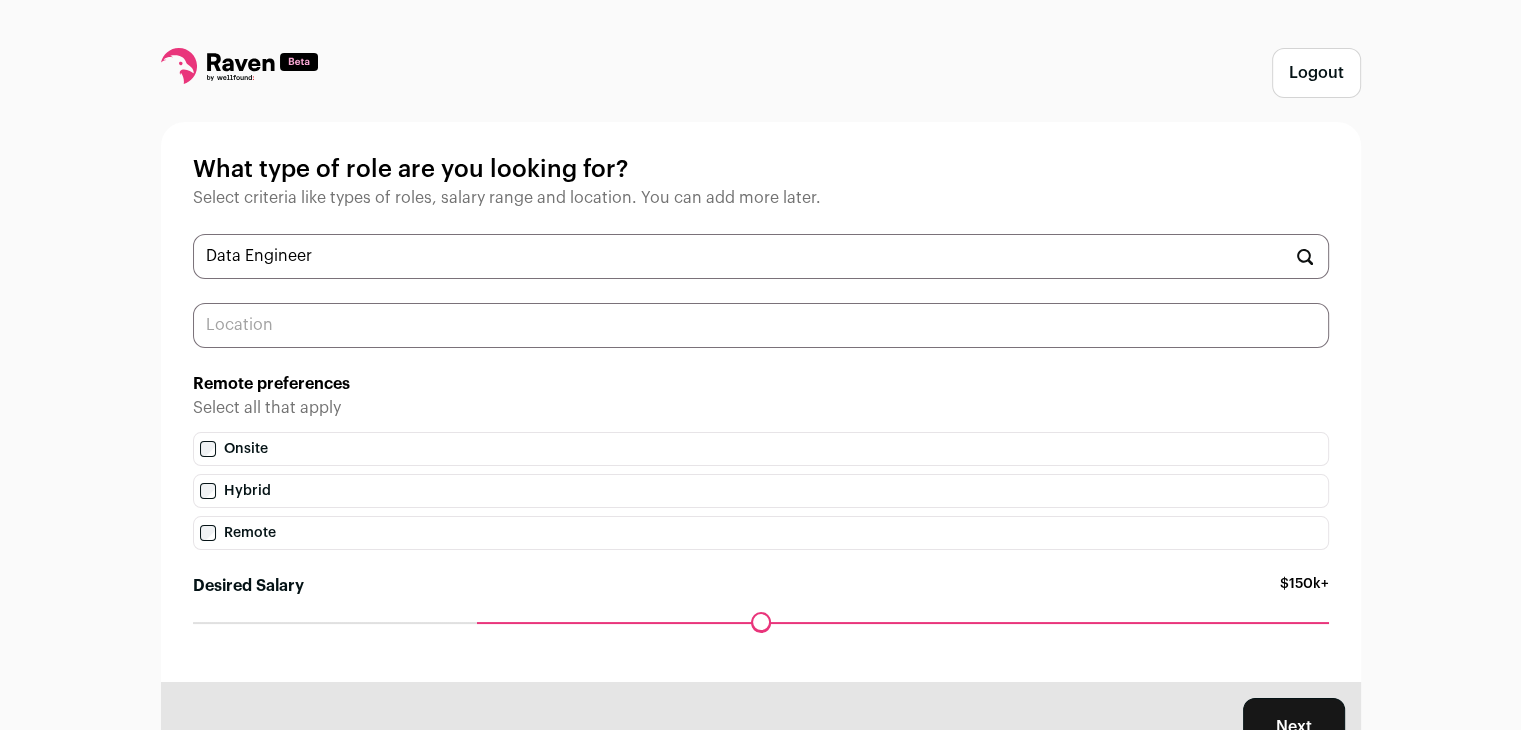 click at bounding box center (761, 325) 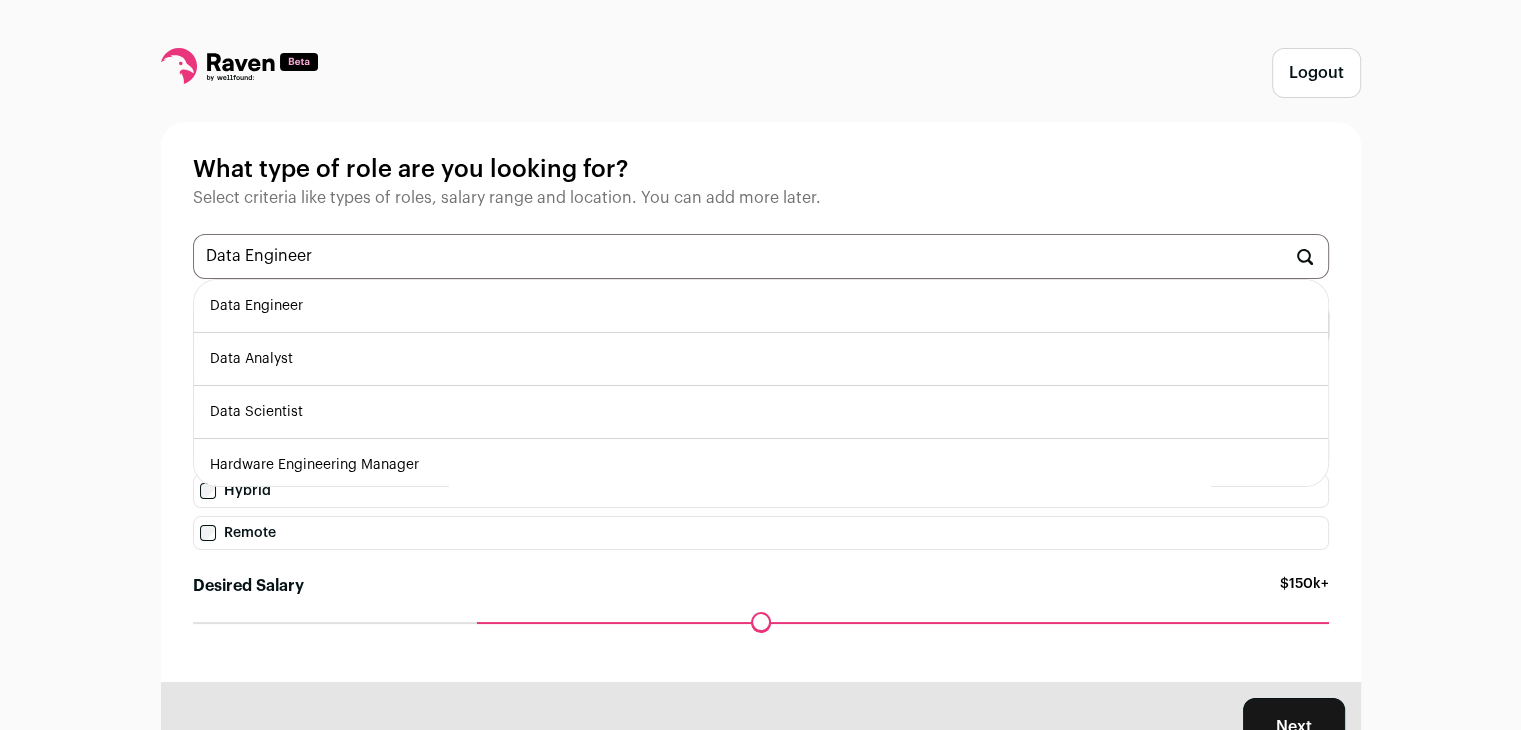 click on "Data Engineer" at bounding box center [761, 306] 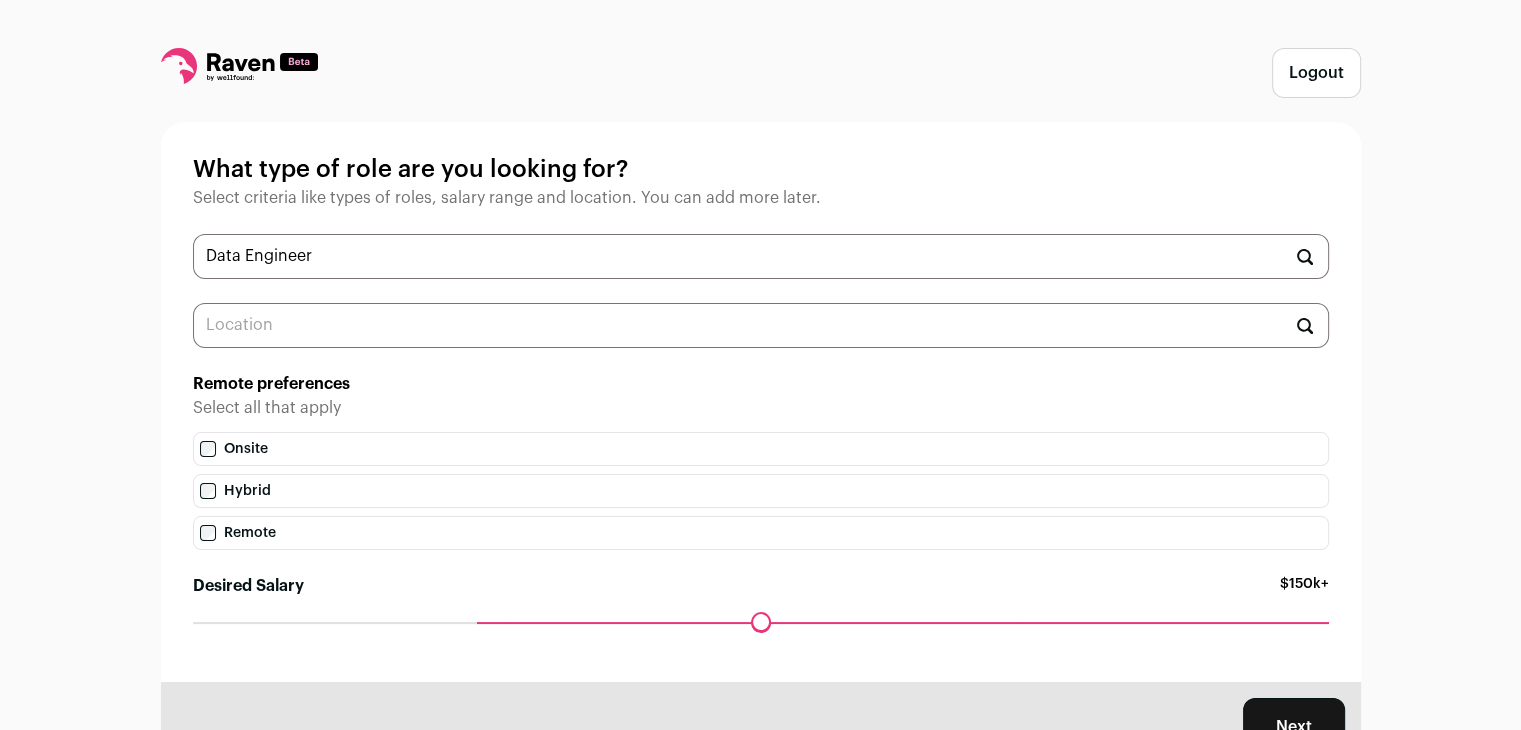 click on "**********" at bounding box center [761, 402] 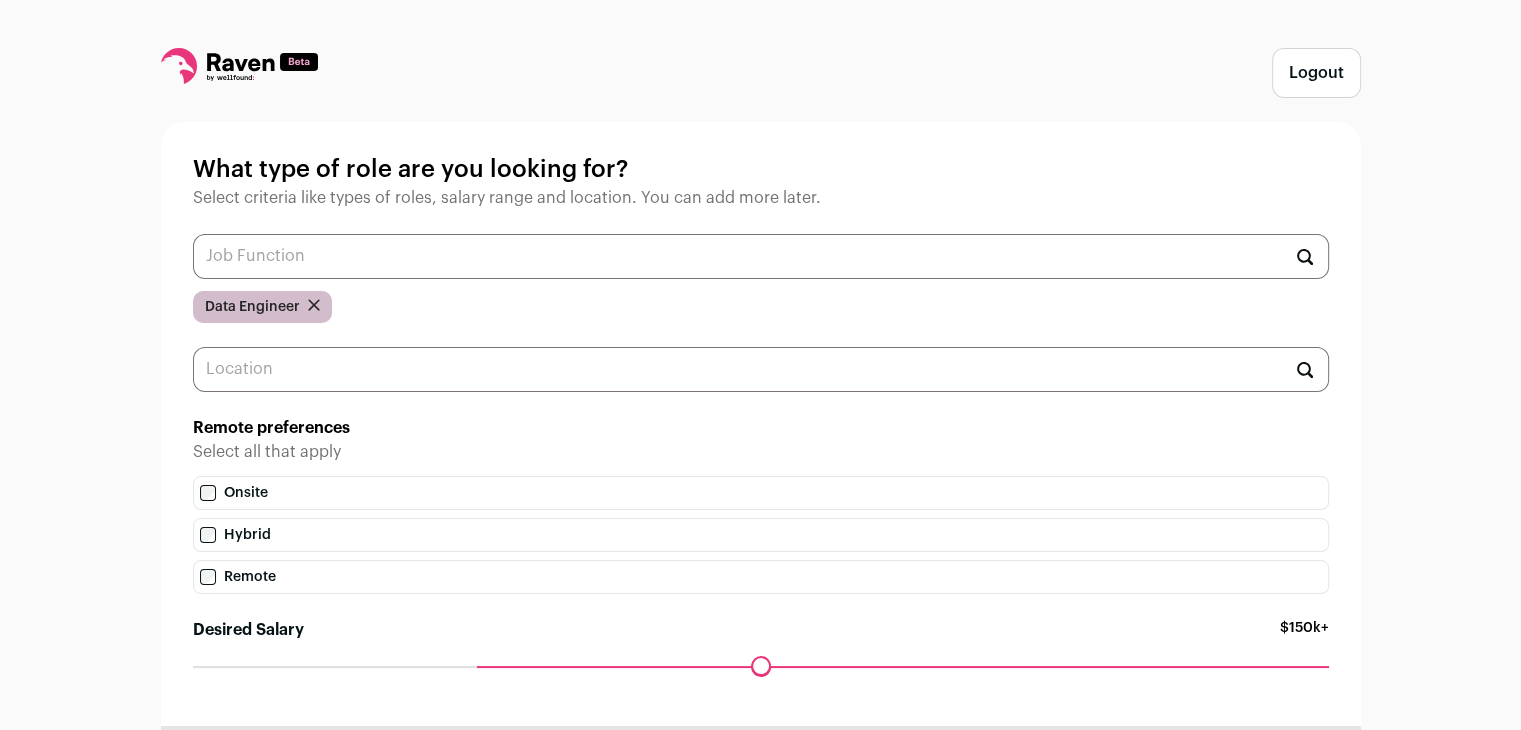 click on "What type of role are you looking for?
Select criteria like types of roles, salary range and location. You can add more later.
Data Engineer
Remote preferences
Select all that apply
Onsite
Hybrid
Remote
Desired Salary
$150k+
Maximum desired salary
******" at bounding box center [761, 424] 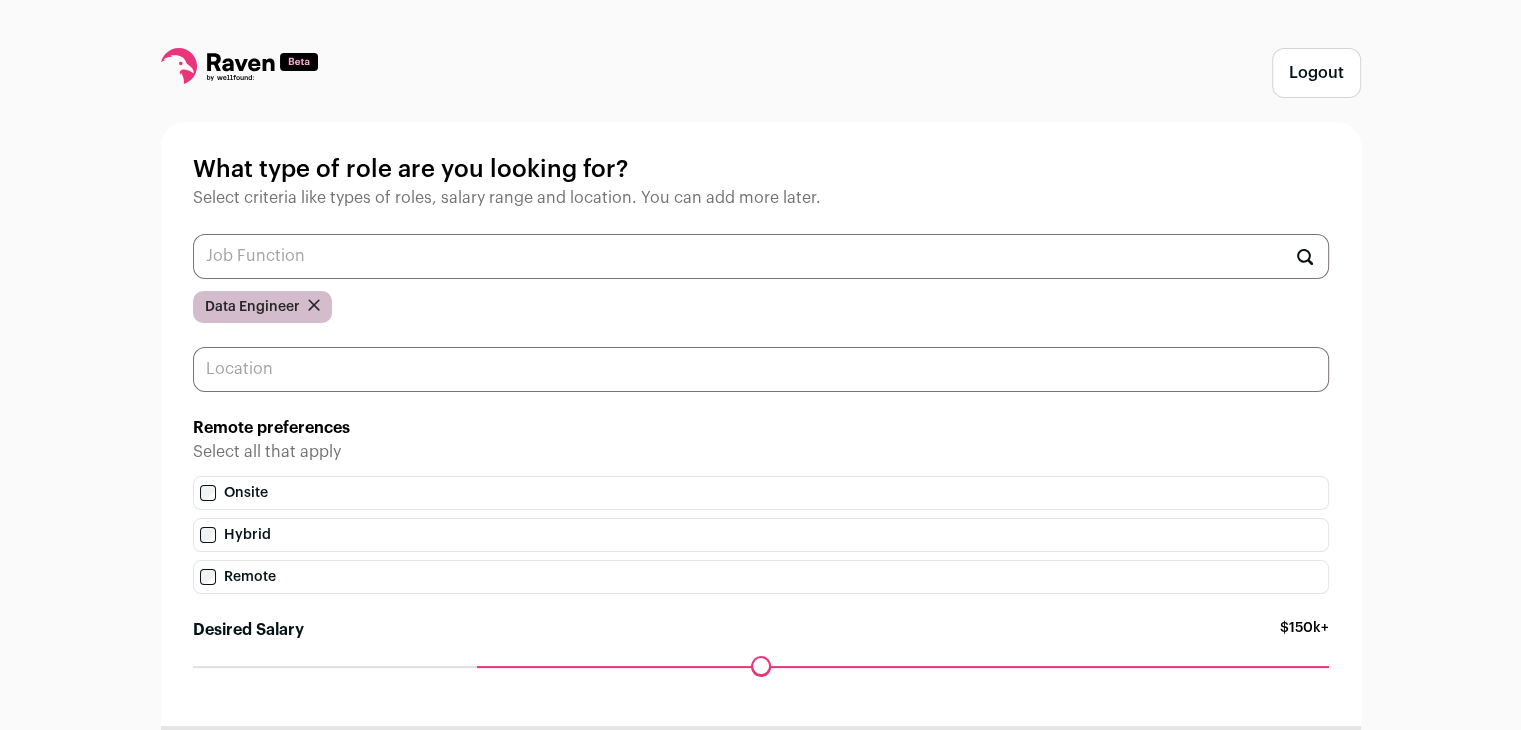 click at bounding box center [761, 369] 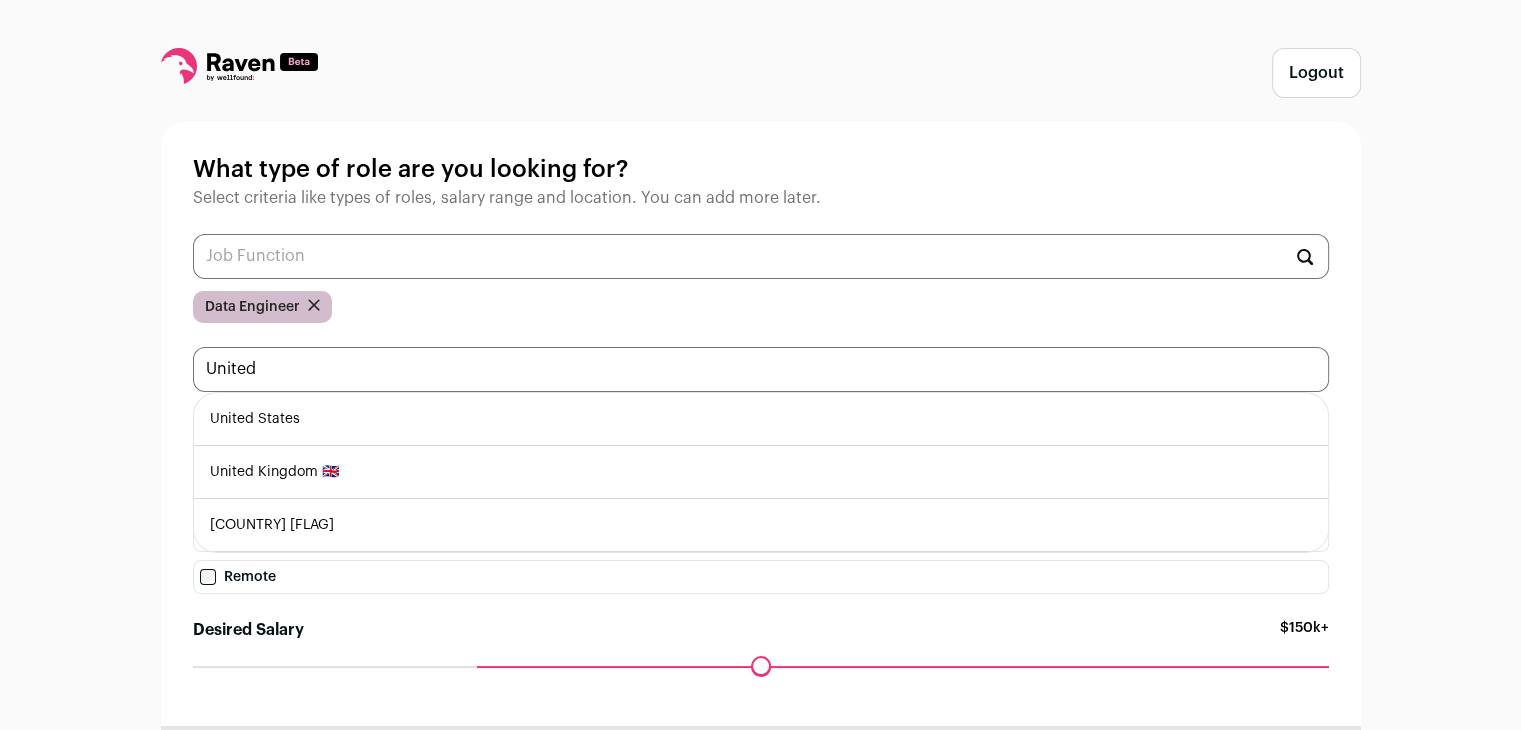 type on "United" 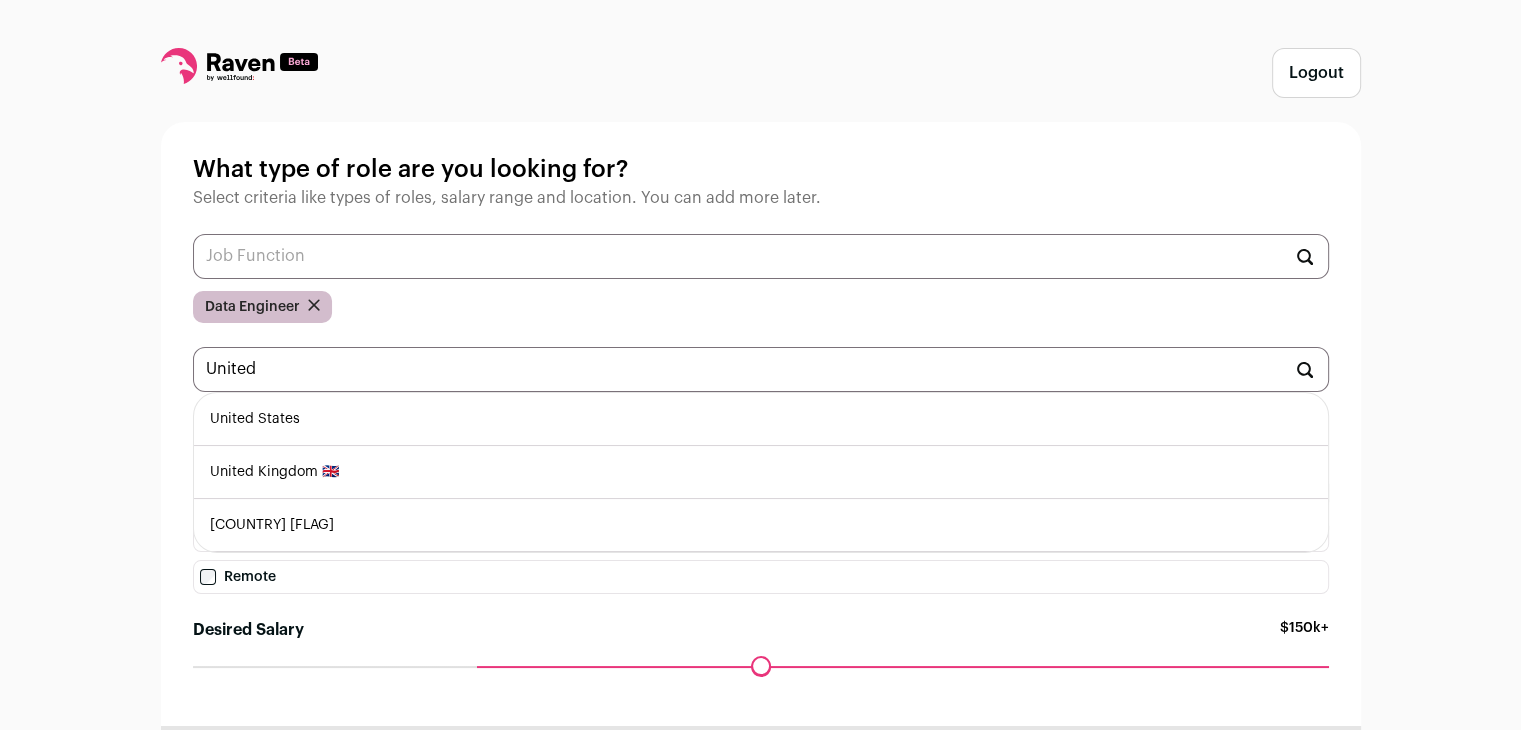 click on "United States" at bounding box center [761, 419] 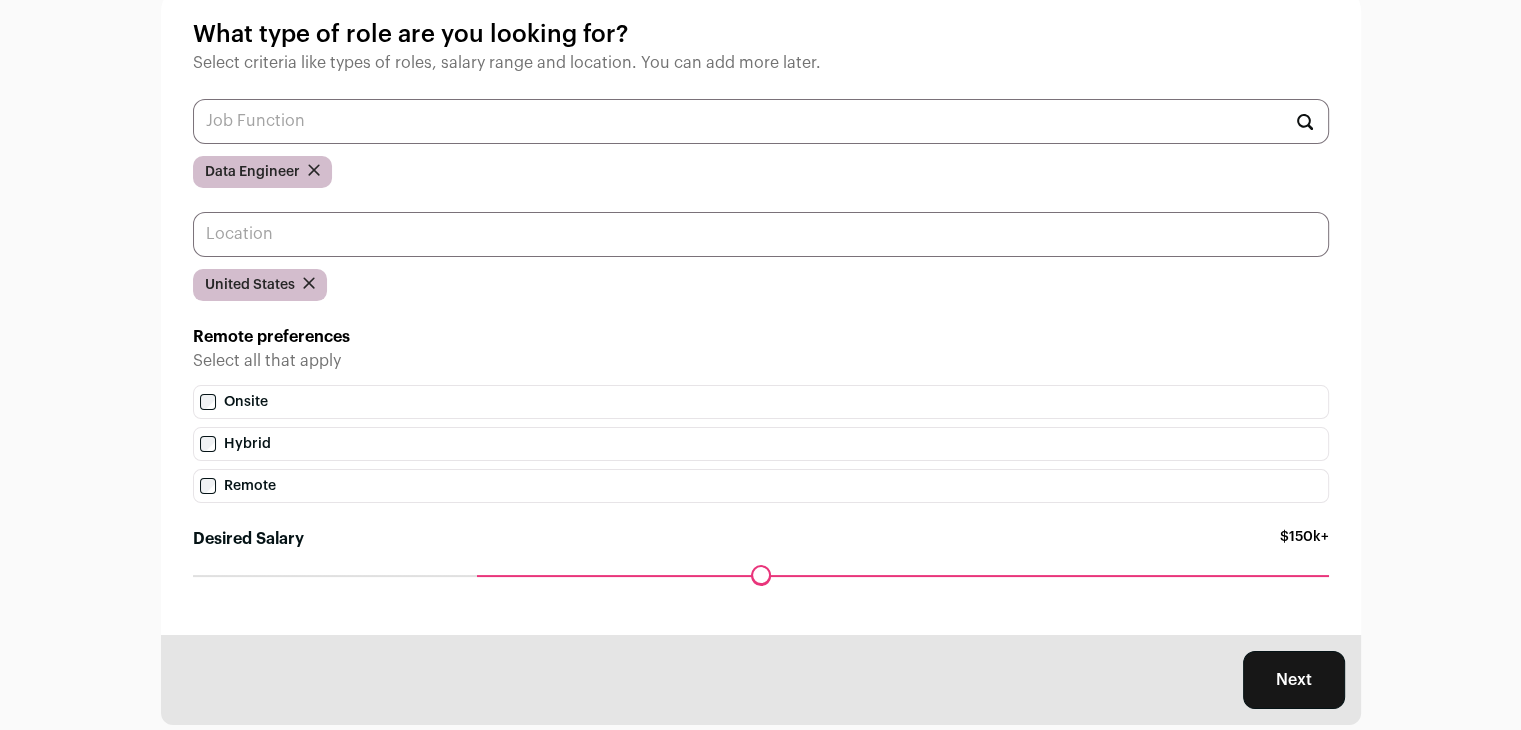 scroll, scrollTop: 179, scrollLeft: 0, axis: vertical 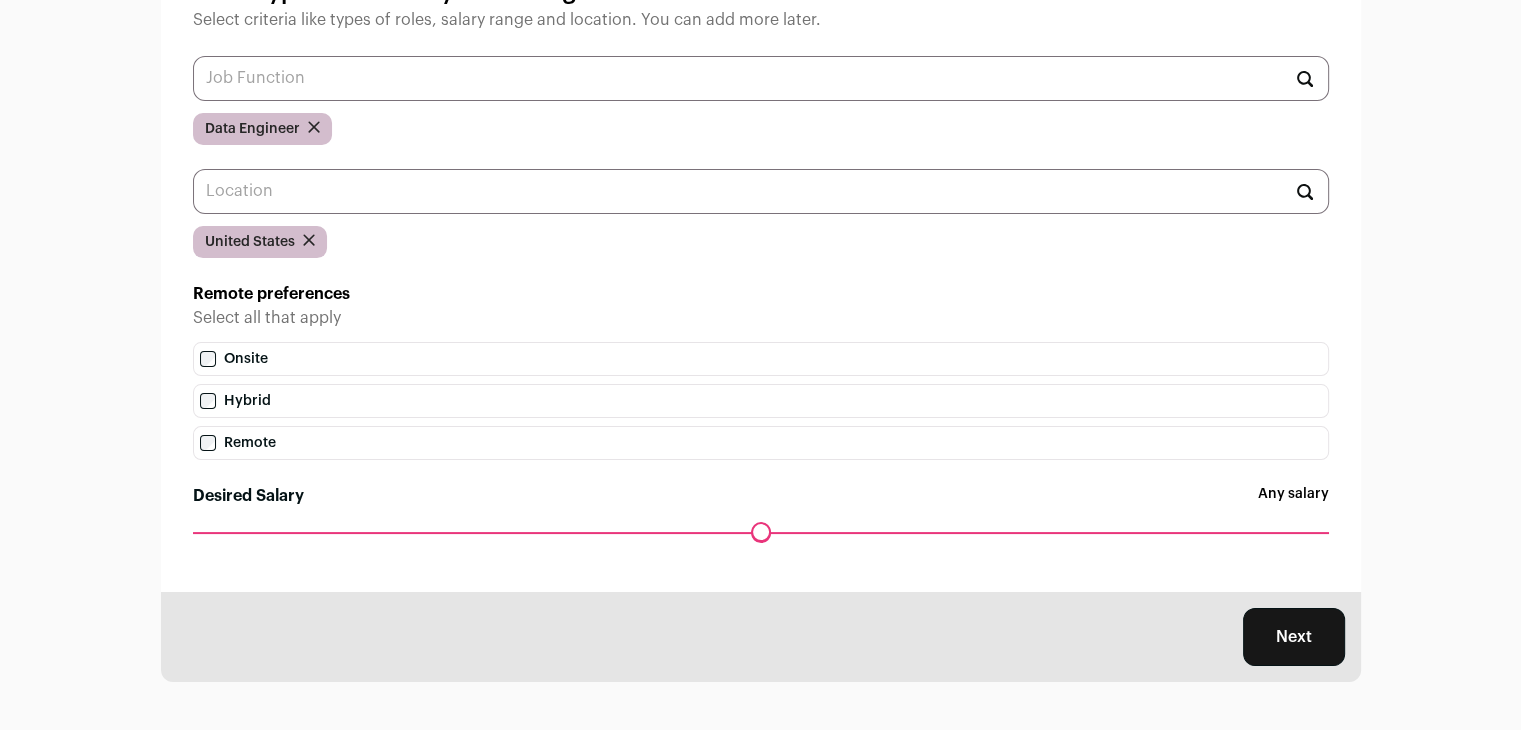 drag, startPoint x: 482, startPoint y: 530, endPoint x: 206, endPoint y: 533, distance: 276.0163 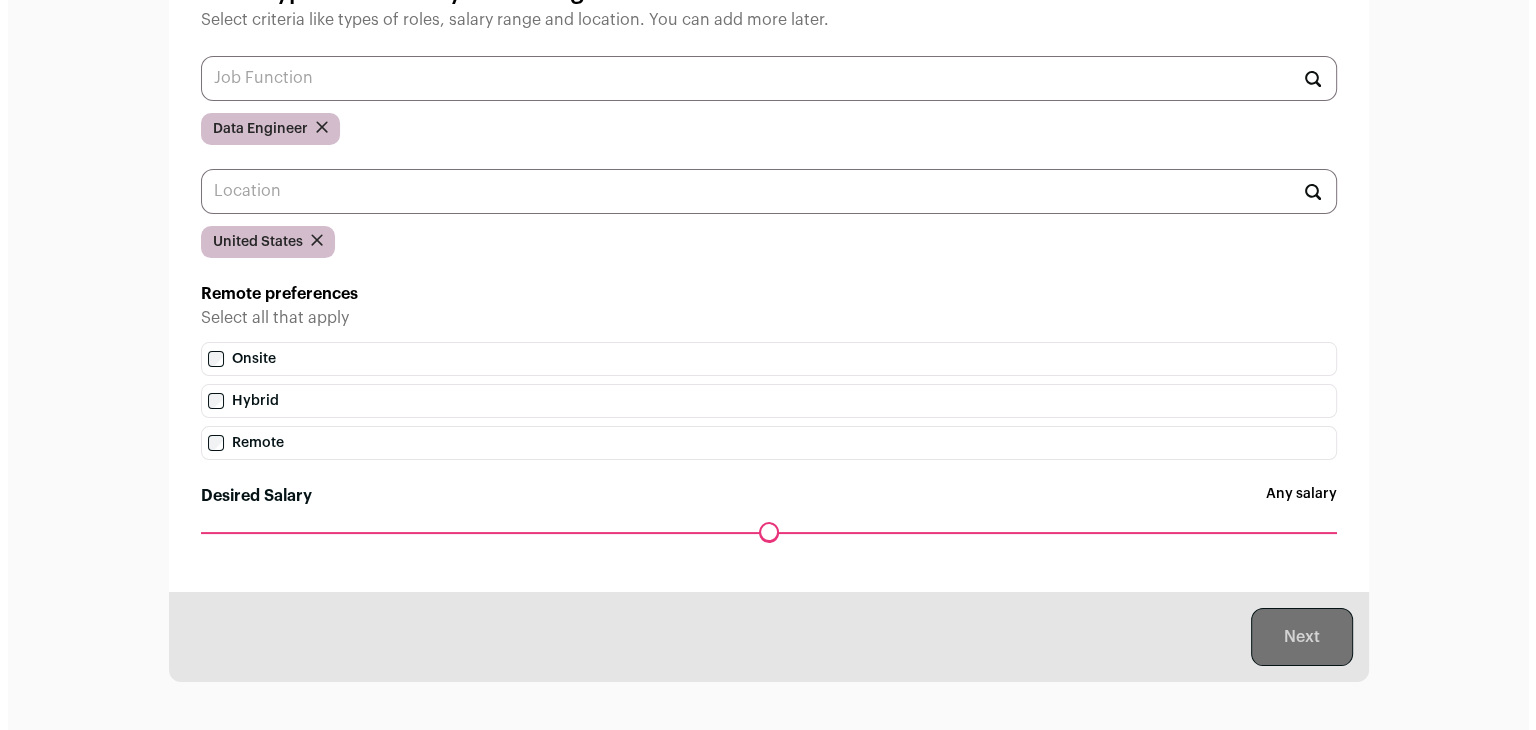 scroll, scrollTop: 0, scrollLeft: 0, axis: both 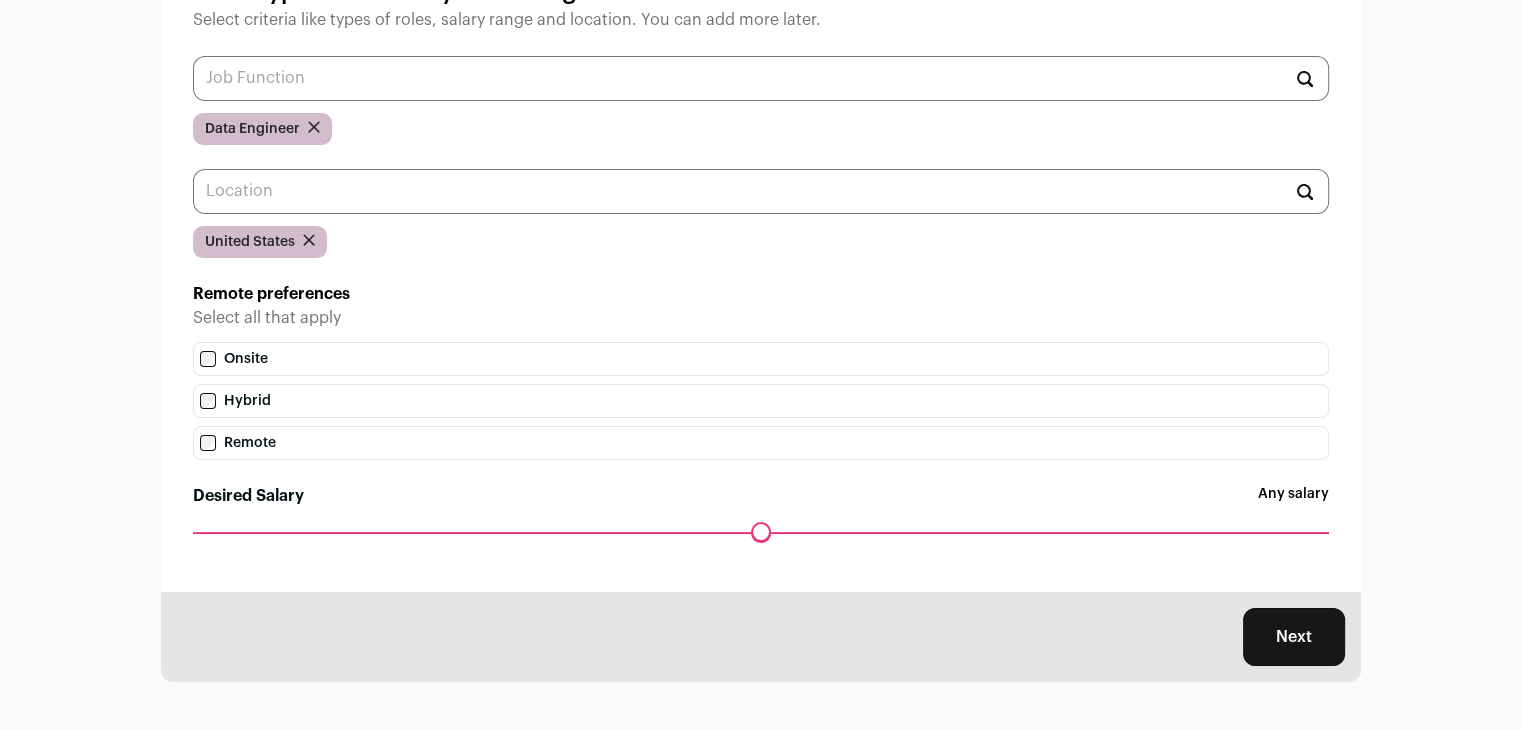click on "Next" at bounding box center (1294, 637) 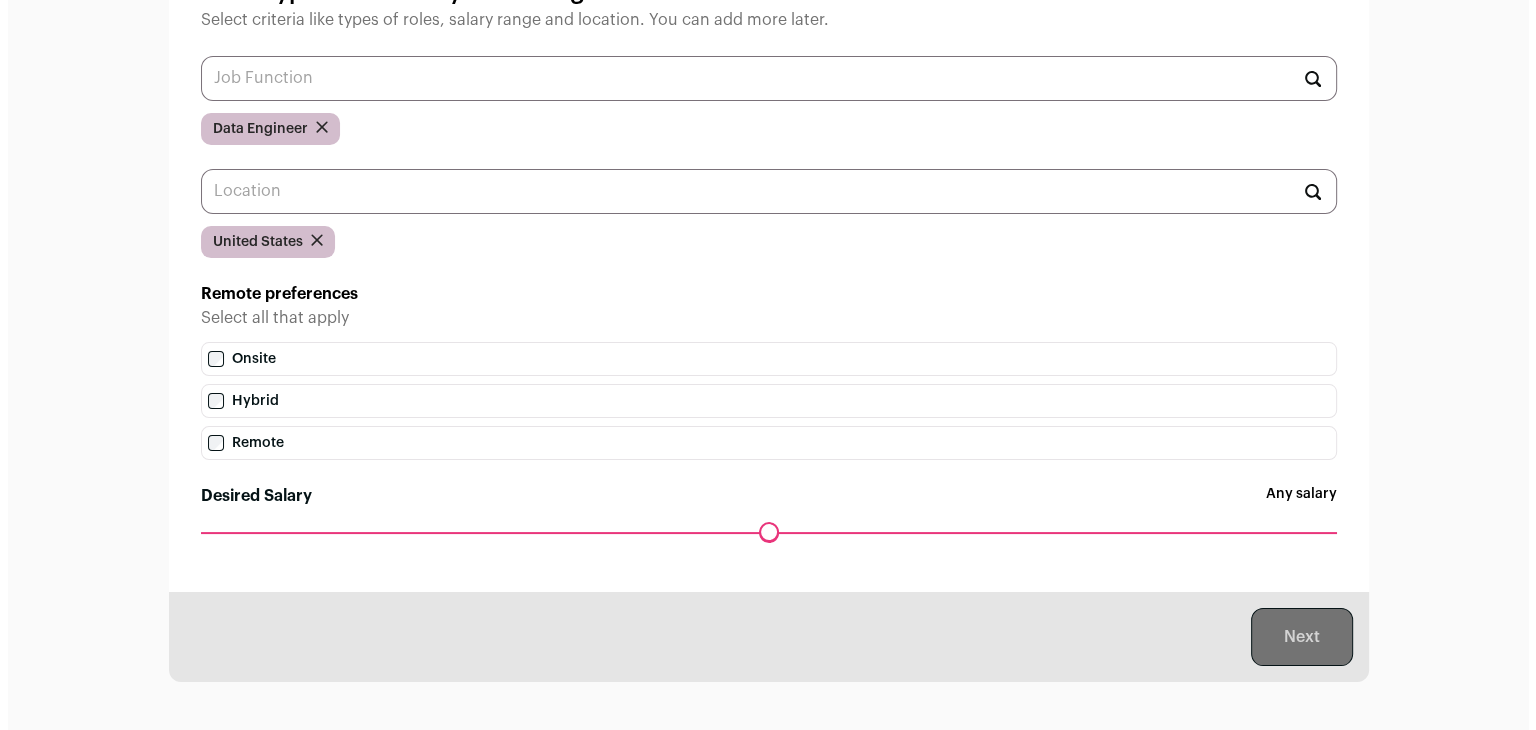 scroll, scrollTop: 0, scrollLeft: 0, axis: both 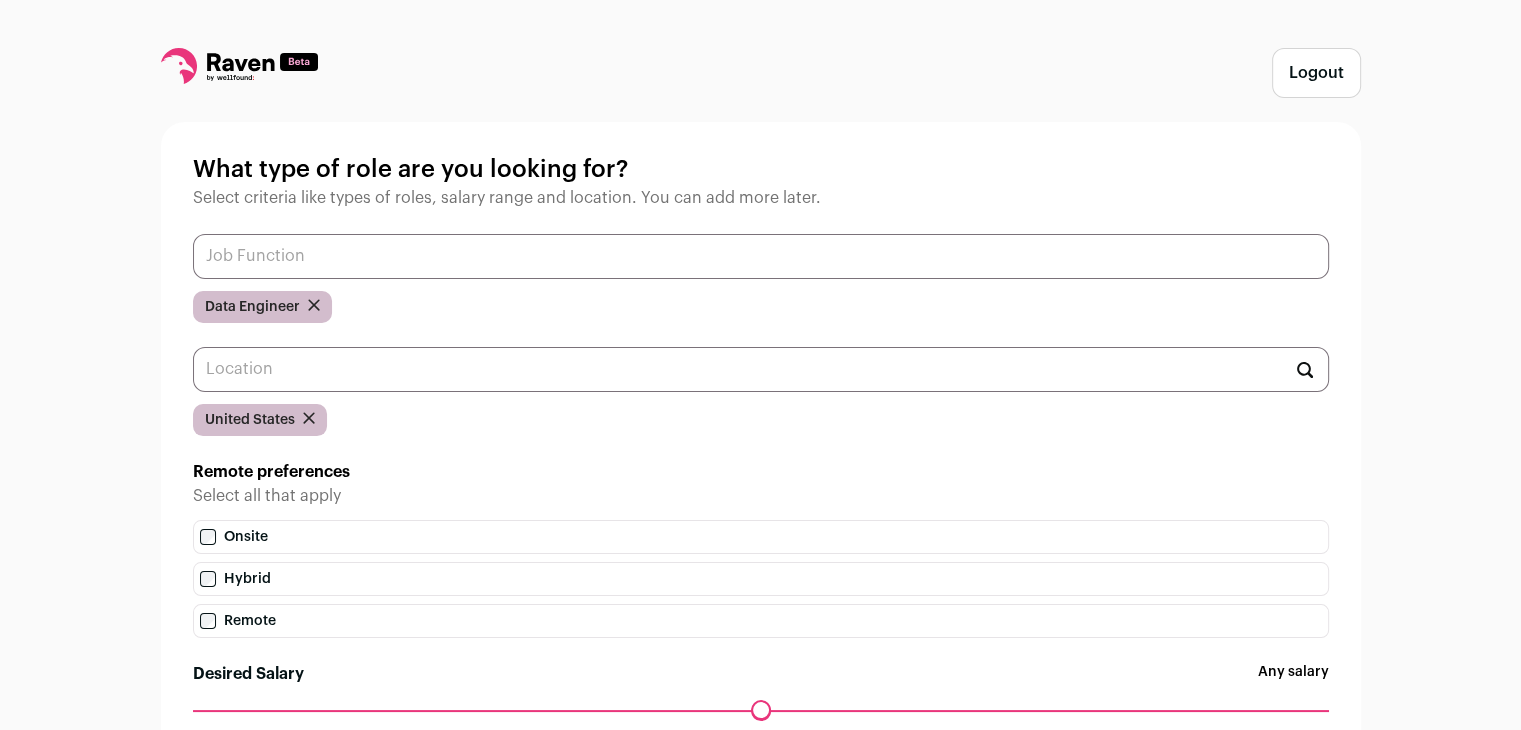 click at bounding box center (761, 256) 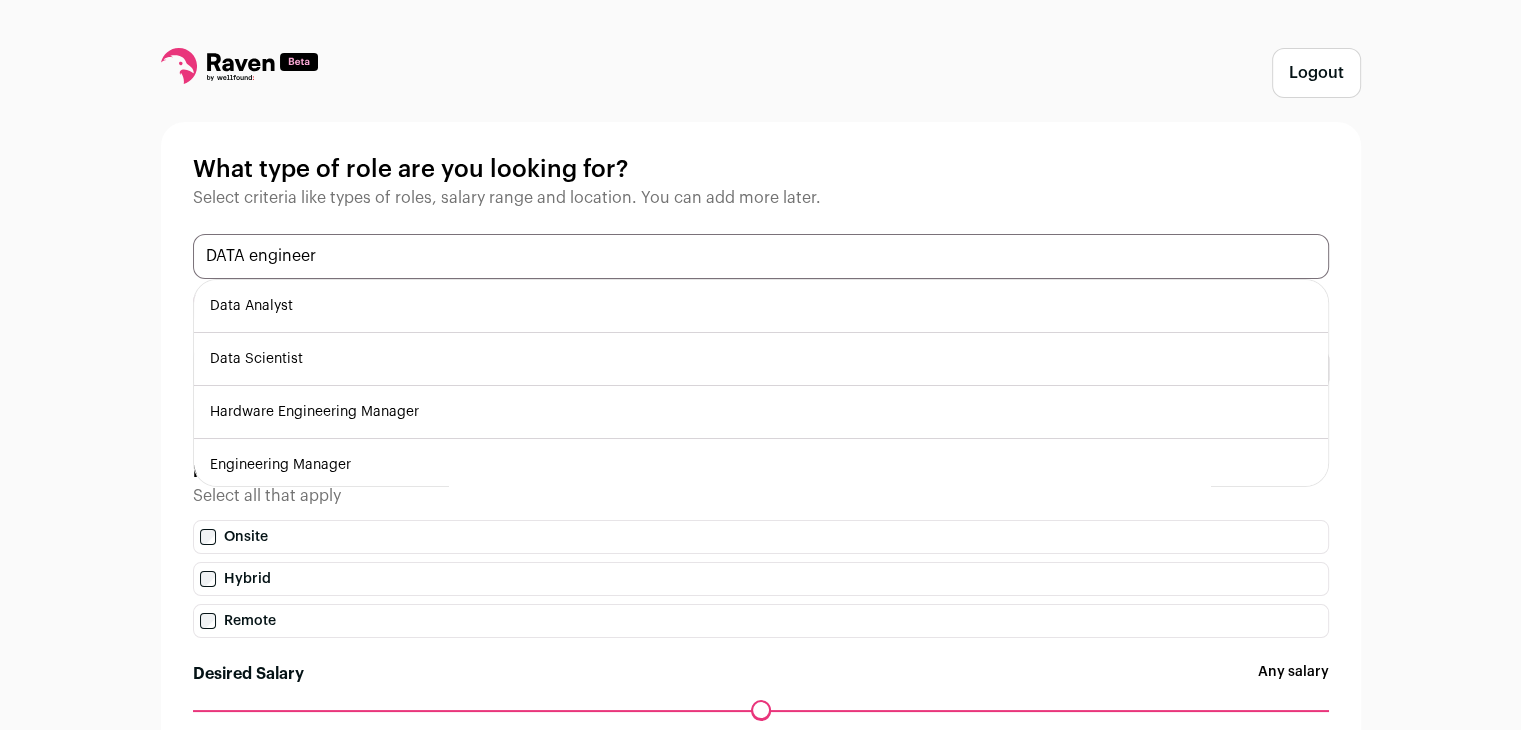 drag, startPoint x: 380, startPoint y: 267, endPoint x: 134, endPoint y: 256, distance: 246.24582 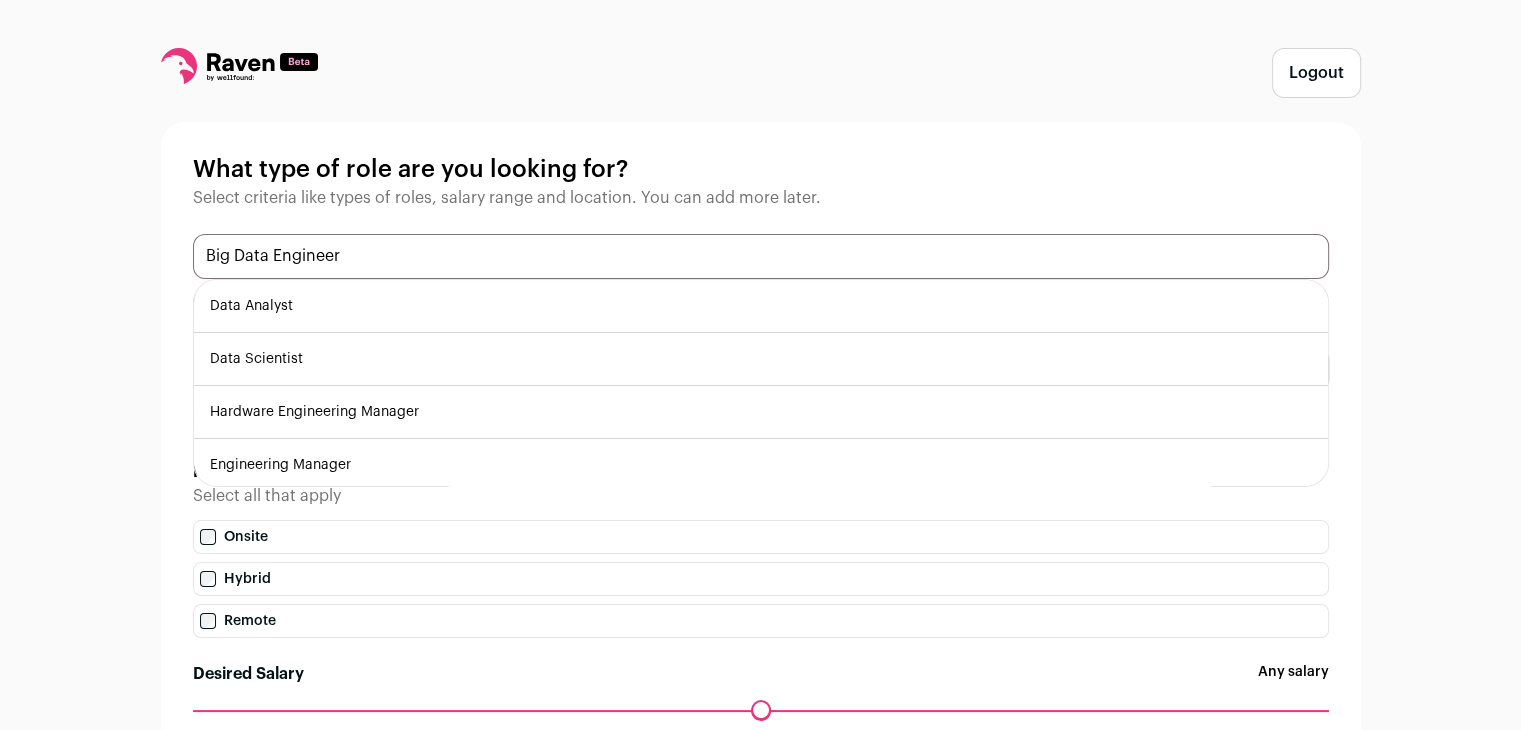 type on "Big Data Engineer" 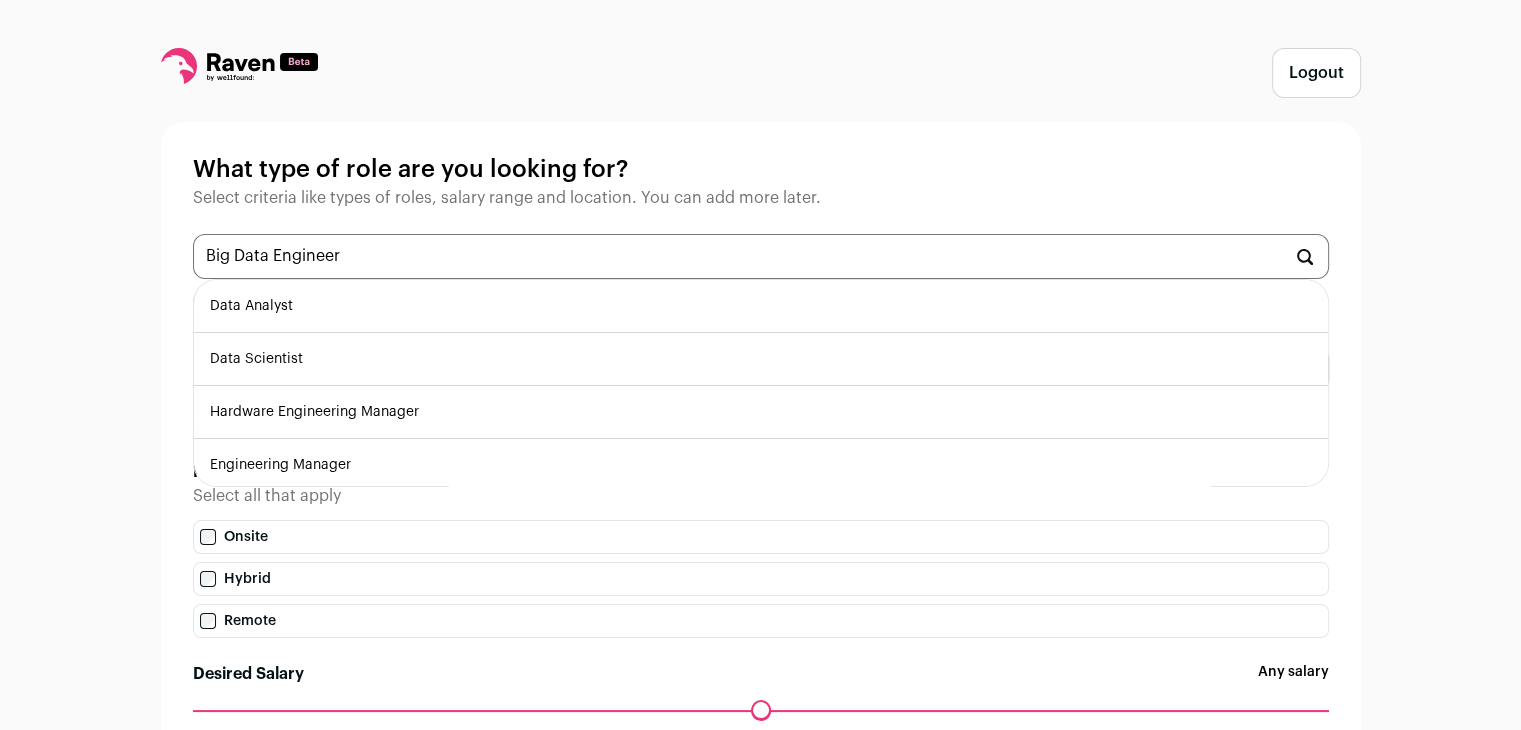 click on "Data Analyst" at bounding box center (761, 306) 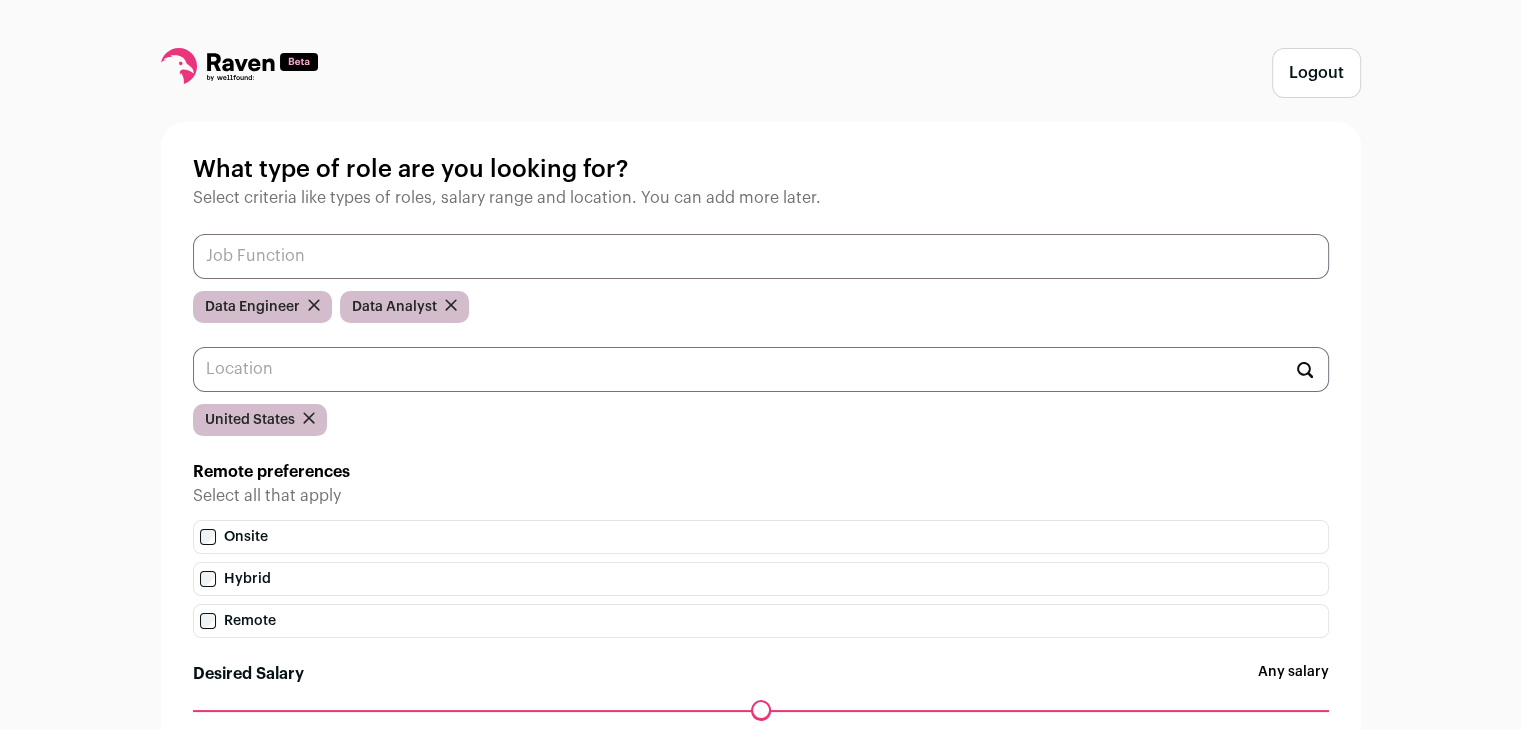 scroll, scrollTop: 100, scrollLeft: 0, axis: vertical 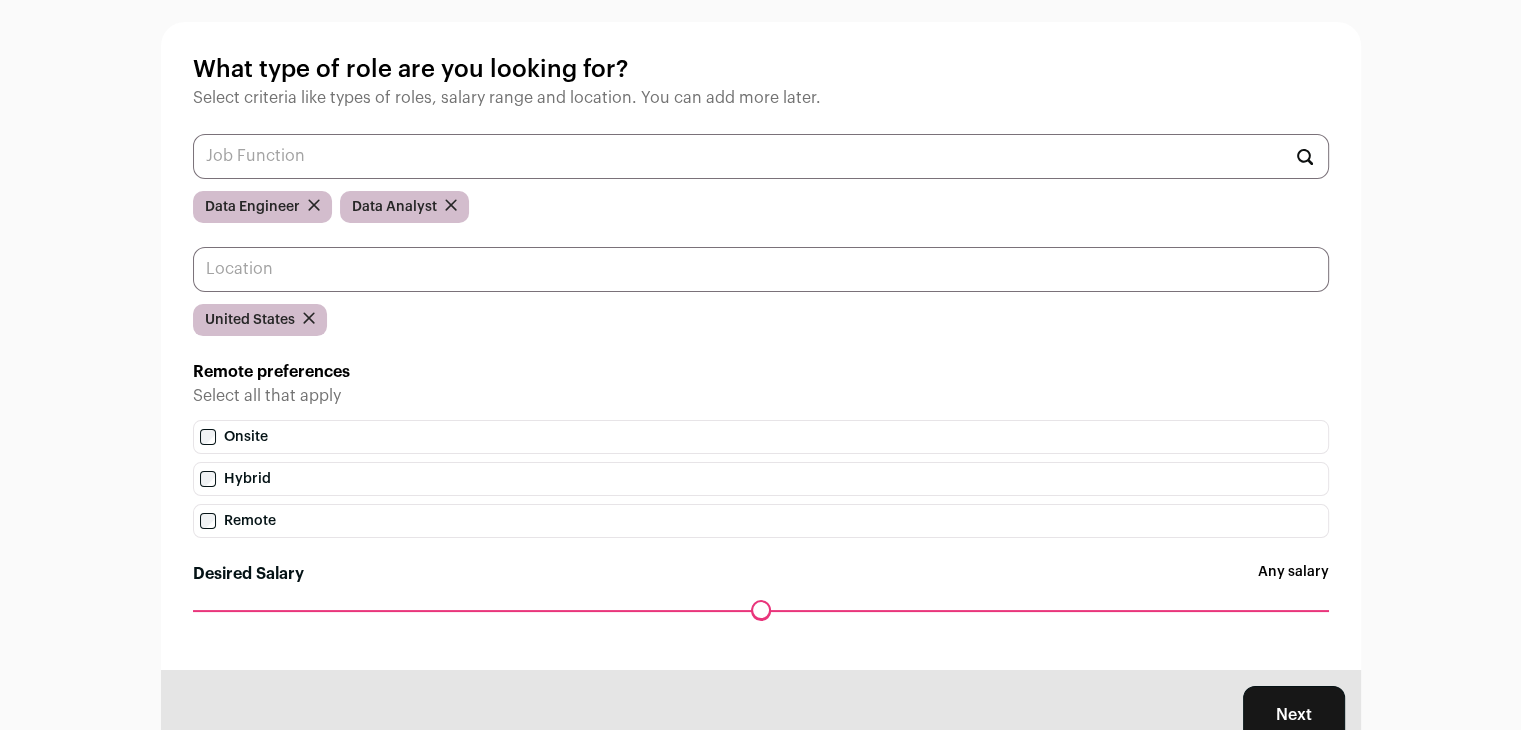 click at bounding box center (761, 269) 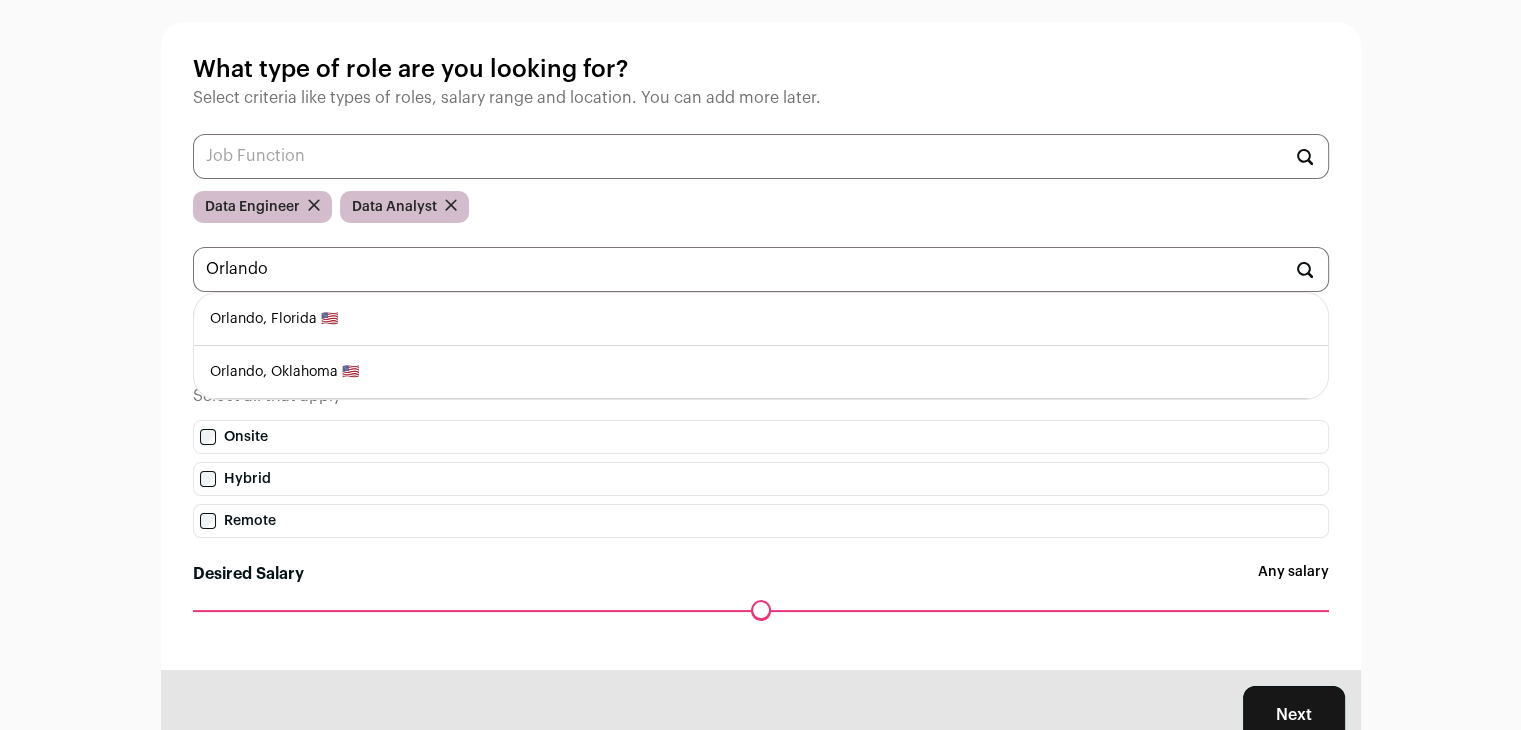 click on "Orlando, Florida 🇺🇸" at bounding box center [761, 319] 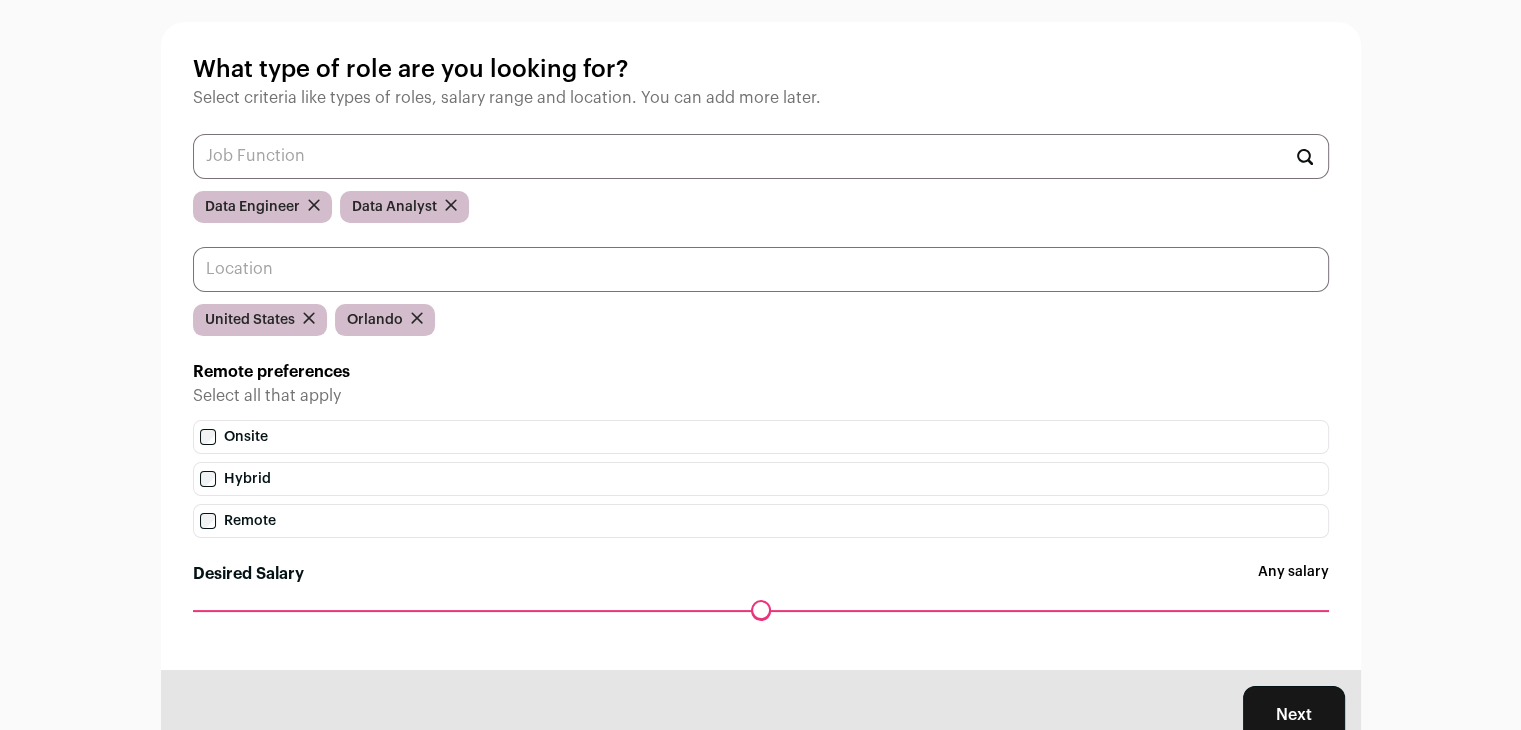 click at bounding box center [761, 269] 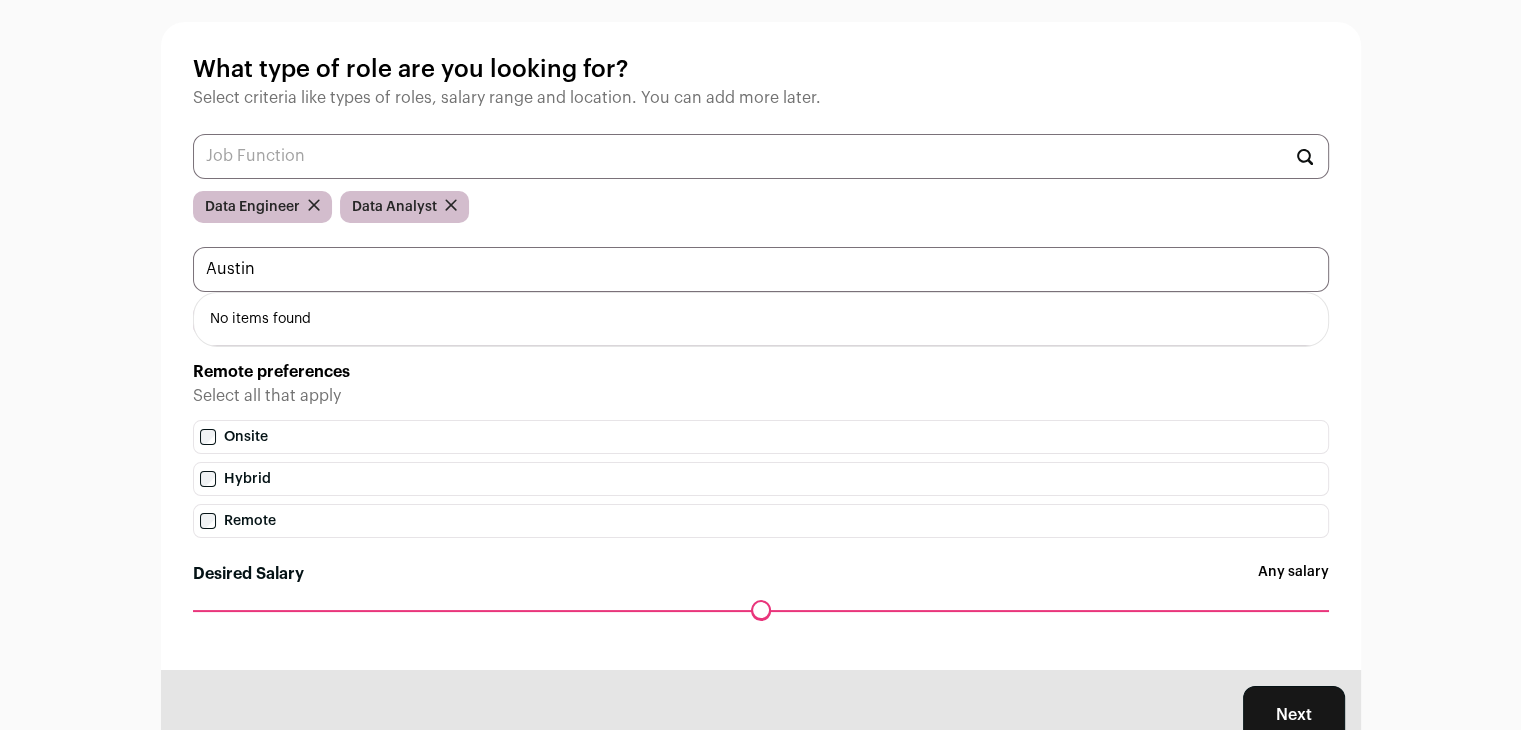 drag, startPoint x: 308, startPoint y: 285, endPoint x: 182, endPoint y: 259, distance: 128.65457 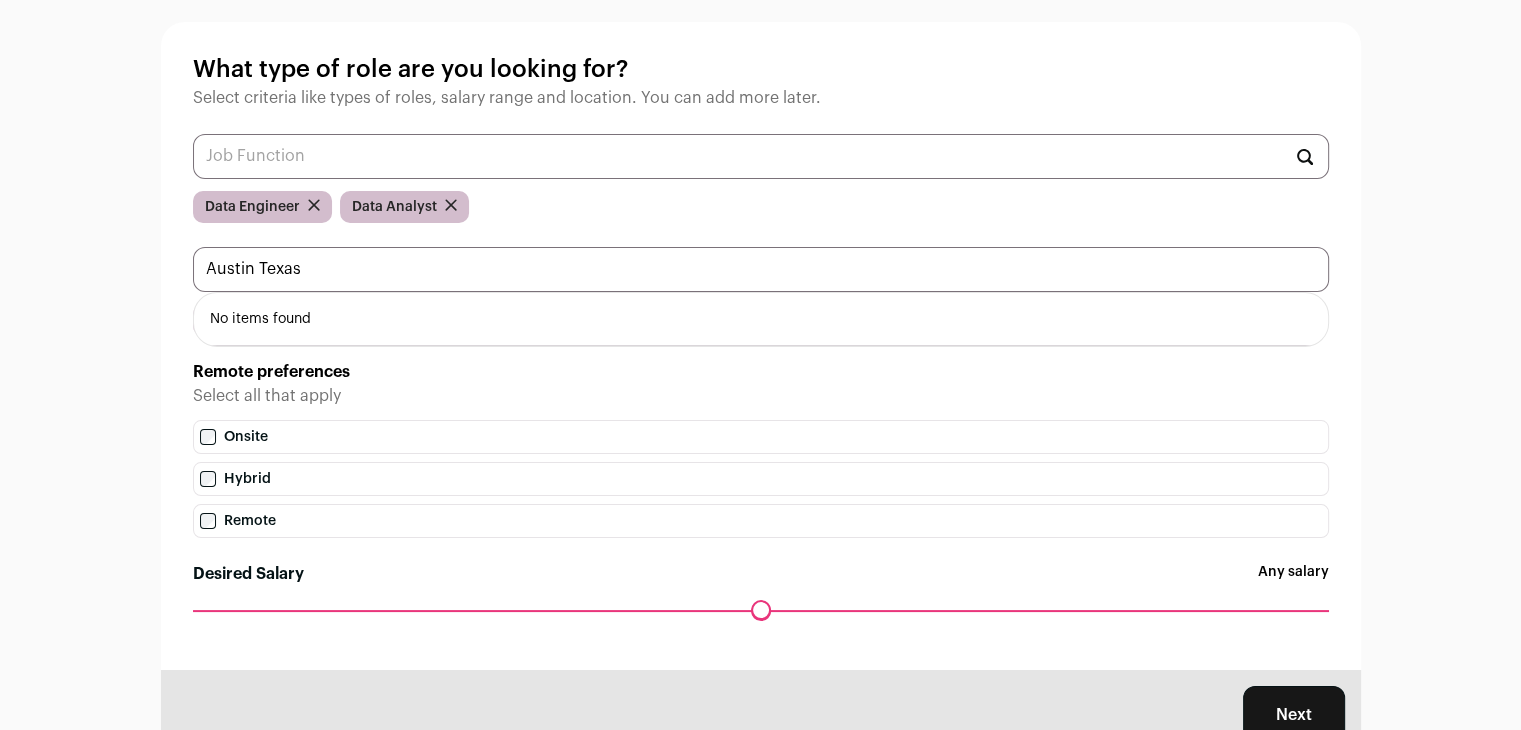 click on "Logout
What type of role are you looking for?
Select criteria like types of roles, salary range and location. You can add more later.
Data Engineer
Data Analyst
Austin Texas
No items found
United States
Orlando
Remote preferences
Select all that apply
Onsite
Hybrid" at bounding box center [760, 354] 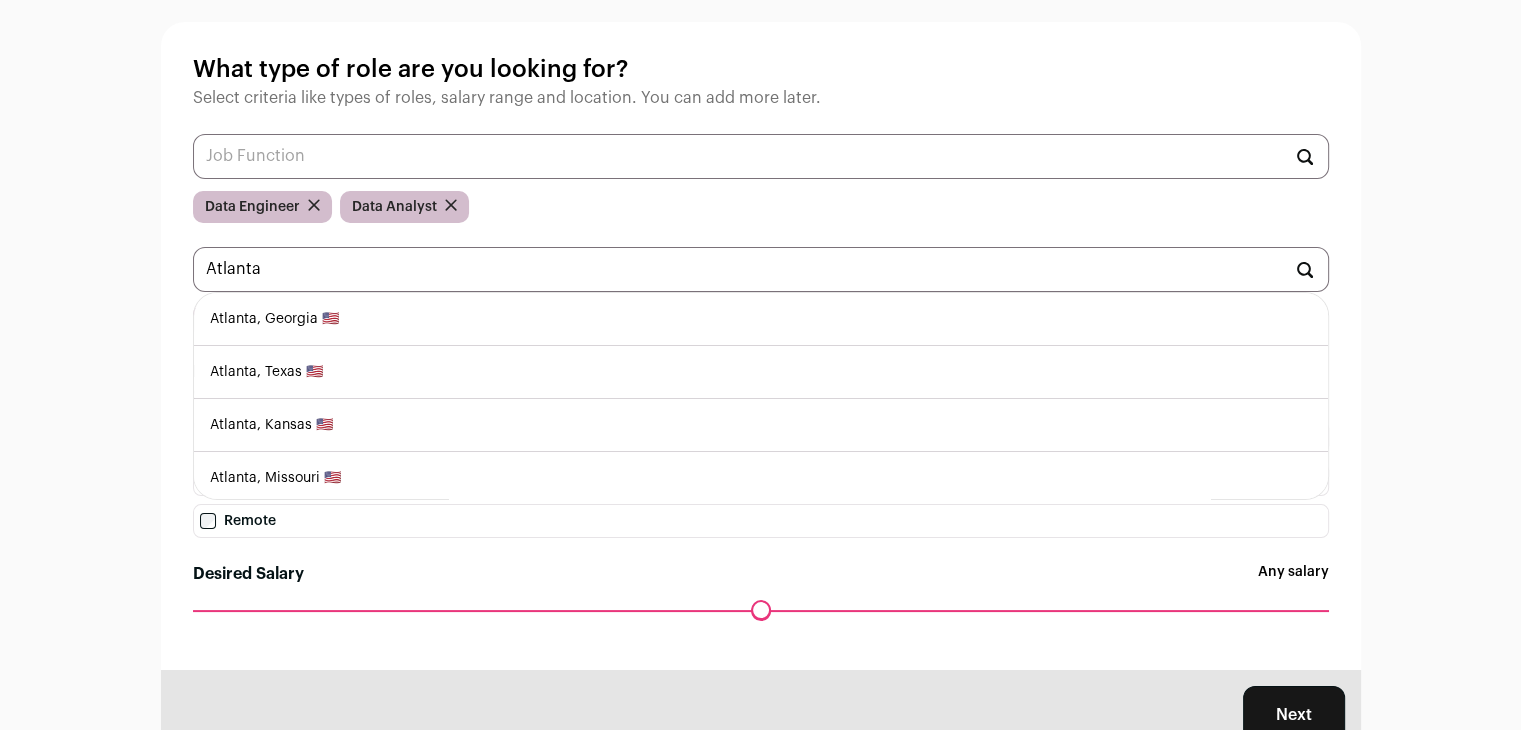 click on "Atlanta, Georgia 🇺🇸" at bounding box center (761, 319) 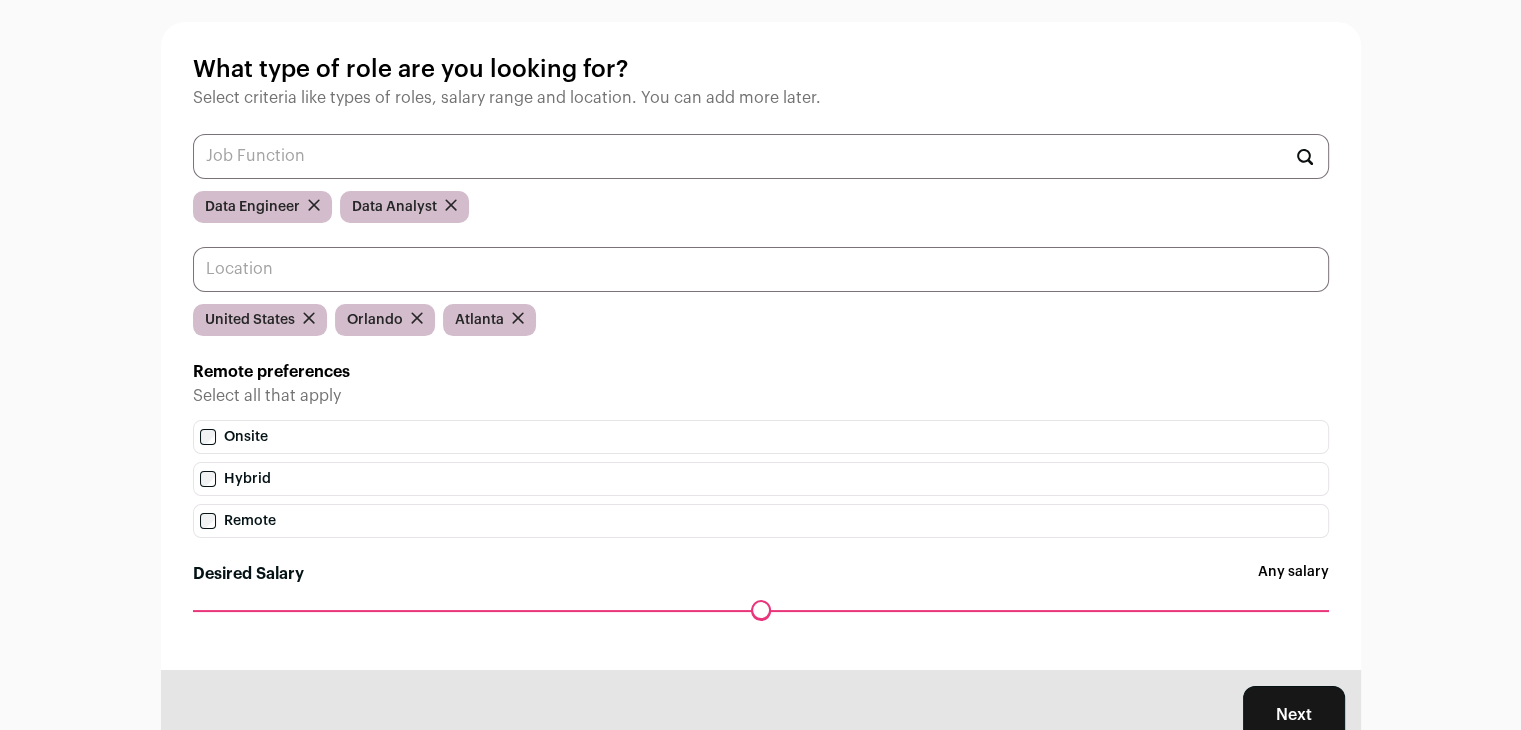 click at bounding box center (761, 269) 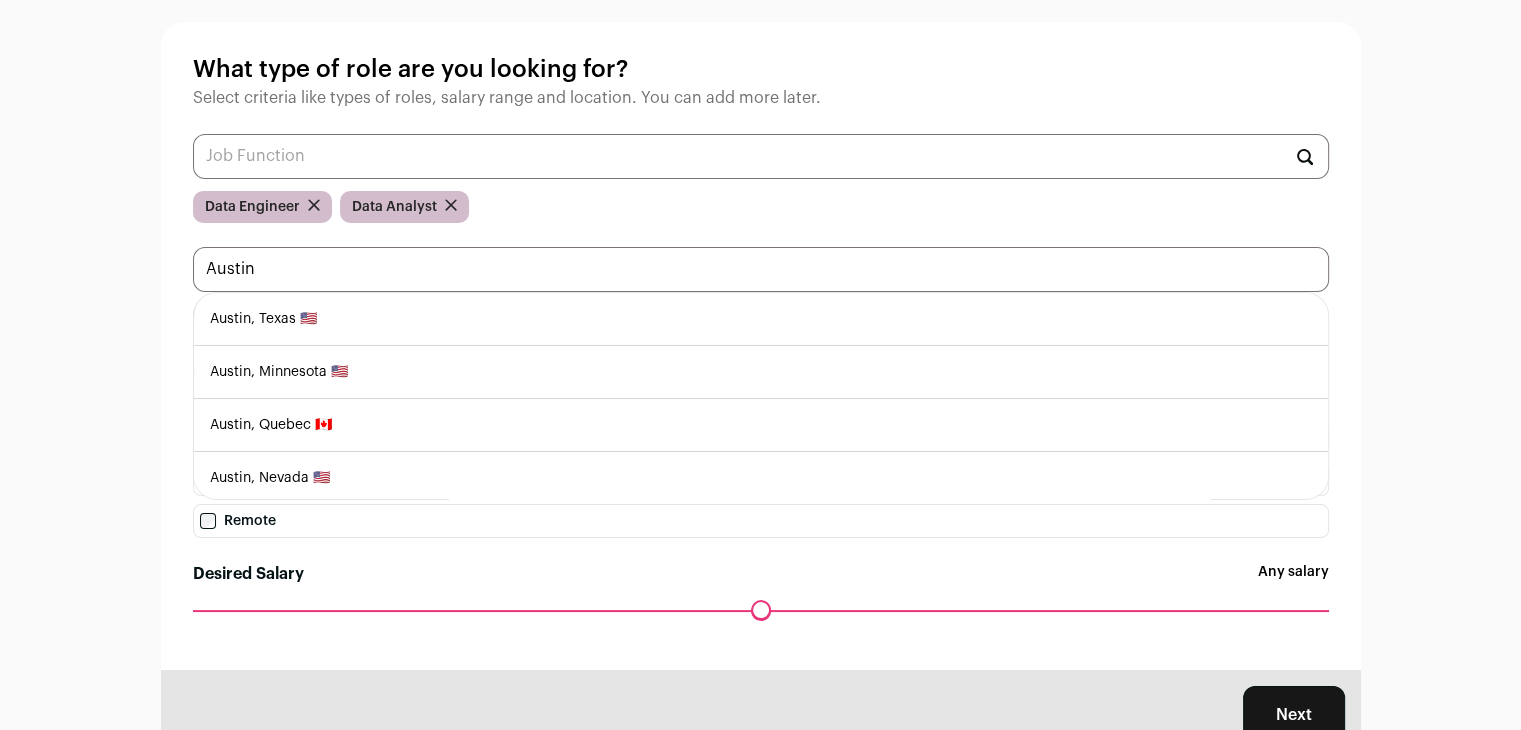 type on "Austin" 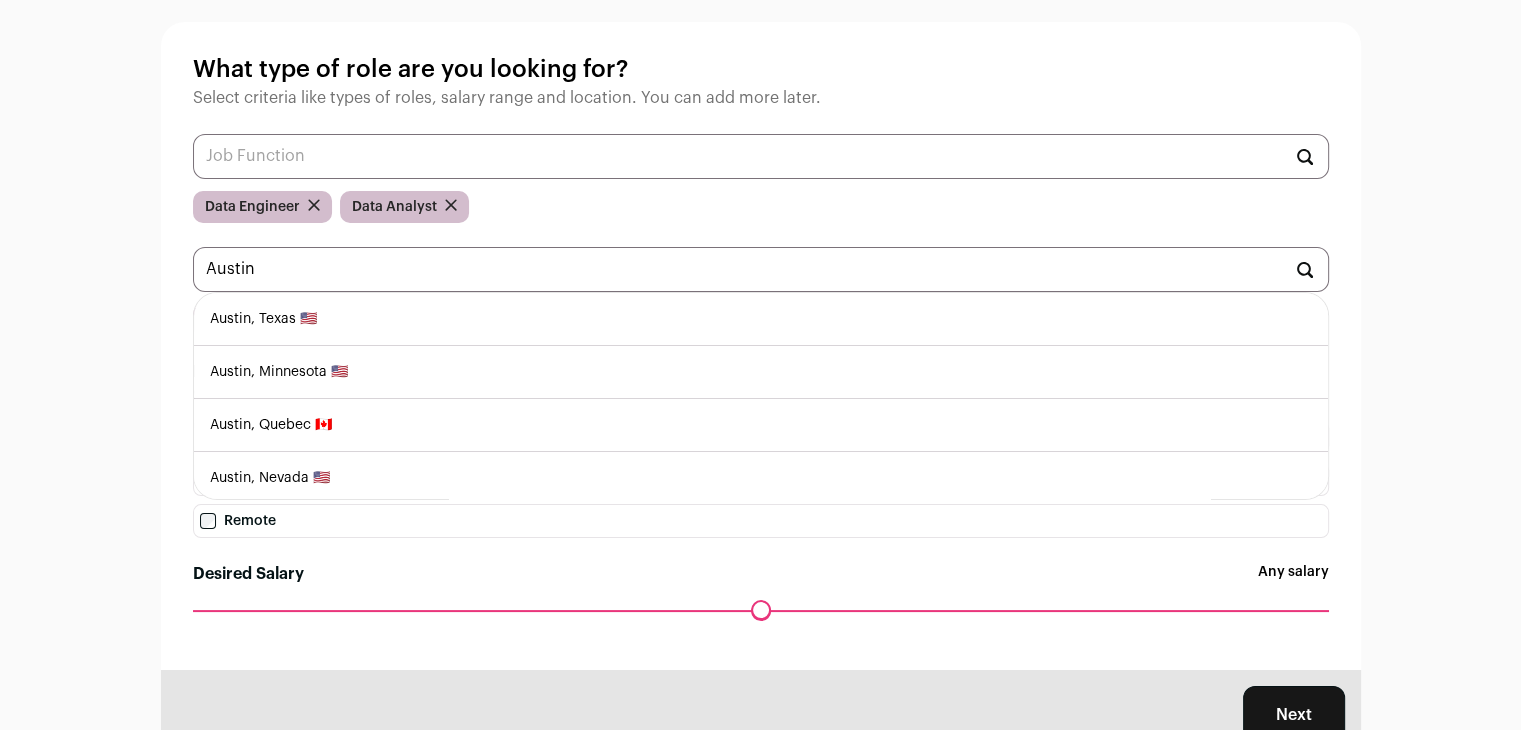 click on "Austin, Texas 🇺🇸" at bounding box center (761, 319) 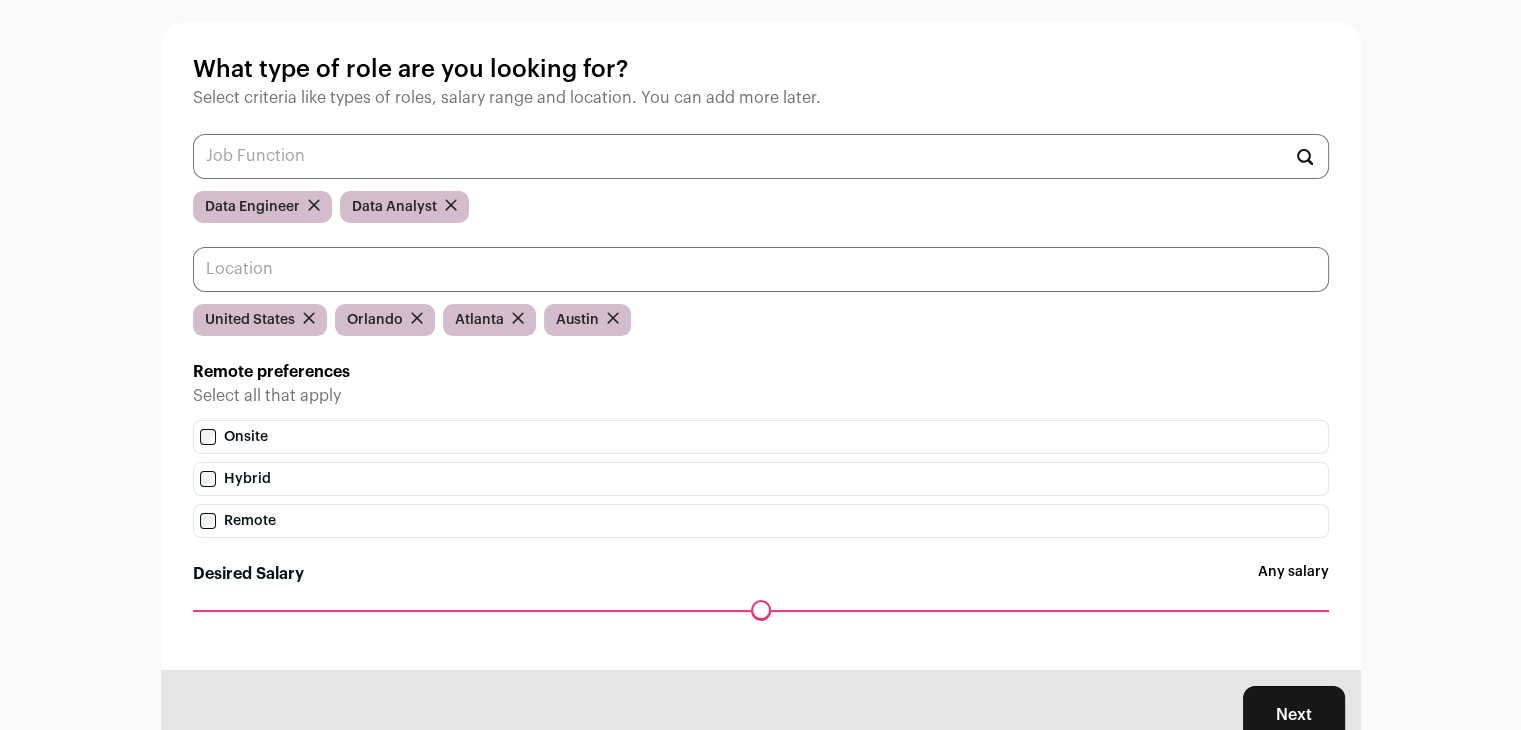 scroll, scrollTop: 179, scrollLeft: 0, axis: vertical 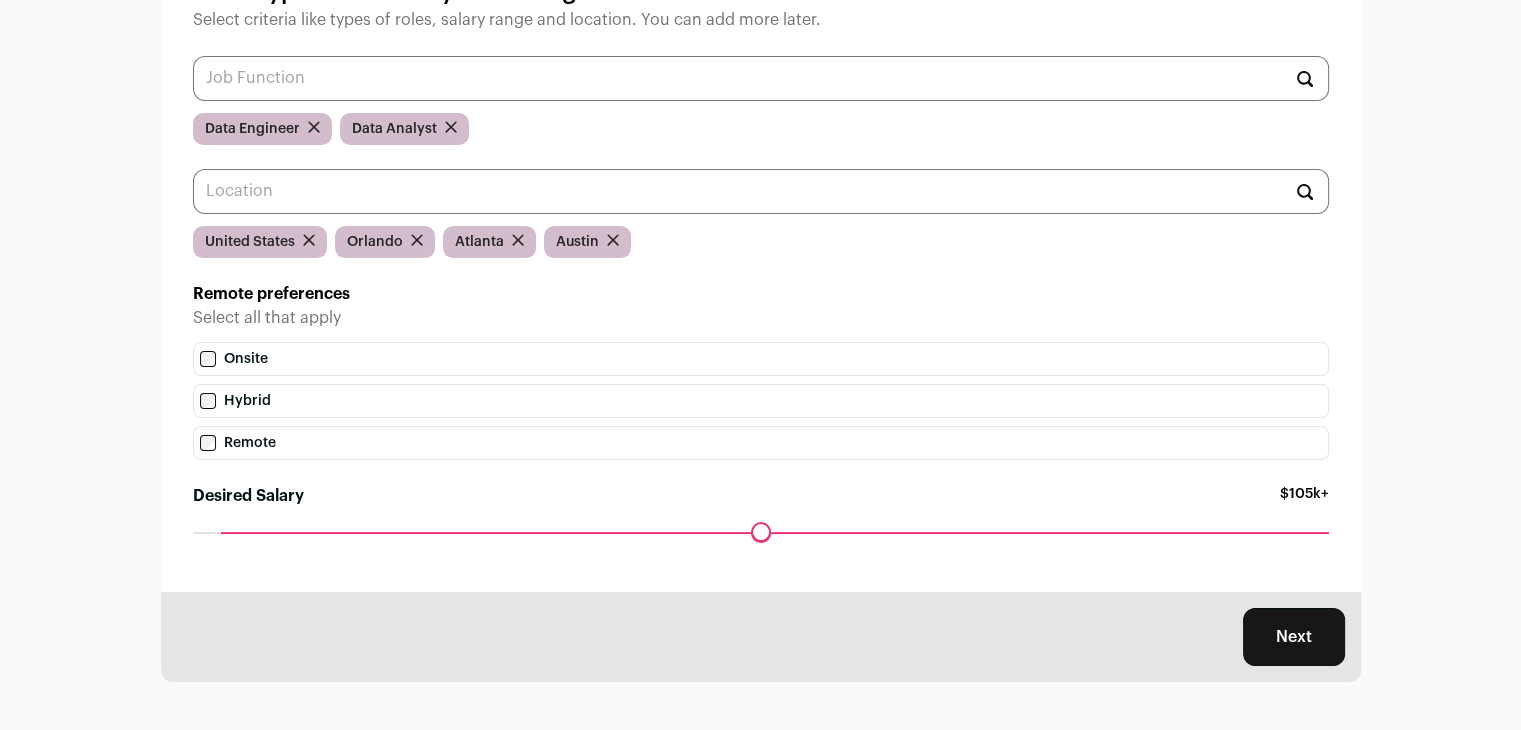 drag, startPoint x: 202, startPoint y: 525, endPoint x: 222, endPoint y: 530, distance: 20.615528 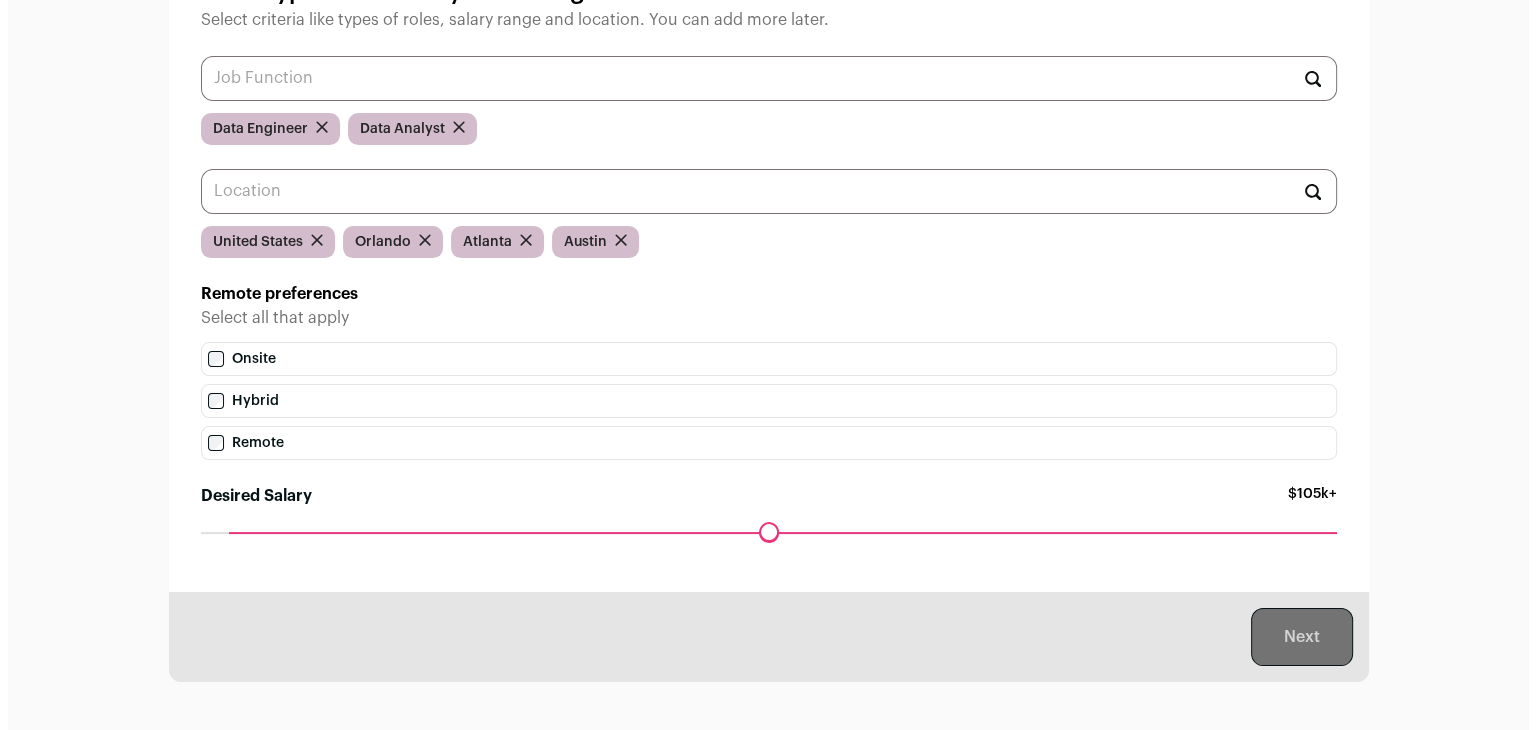 scroll, scrollTop: 0, scrollLeft: 0, axis: both 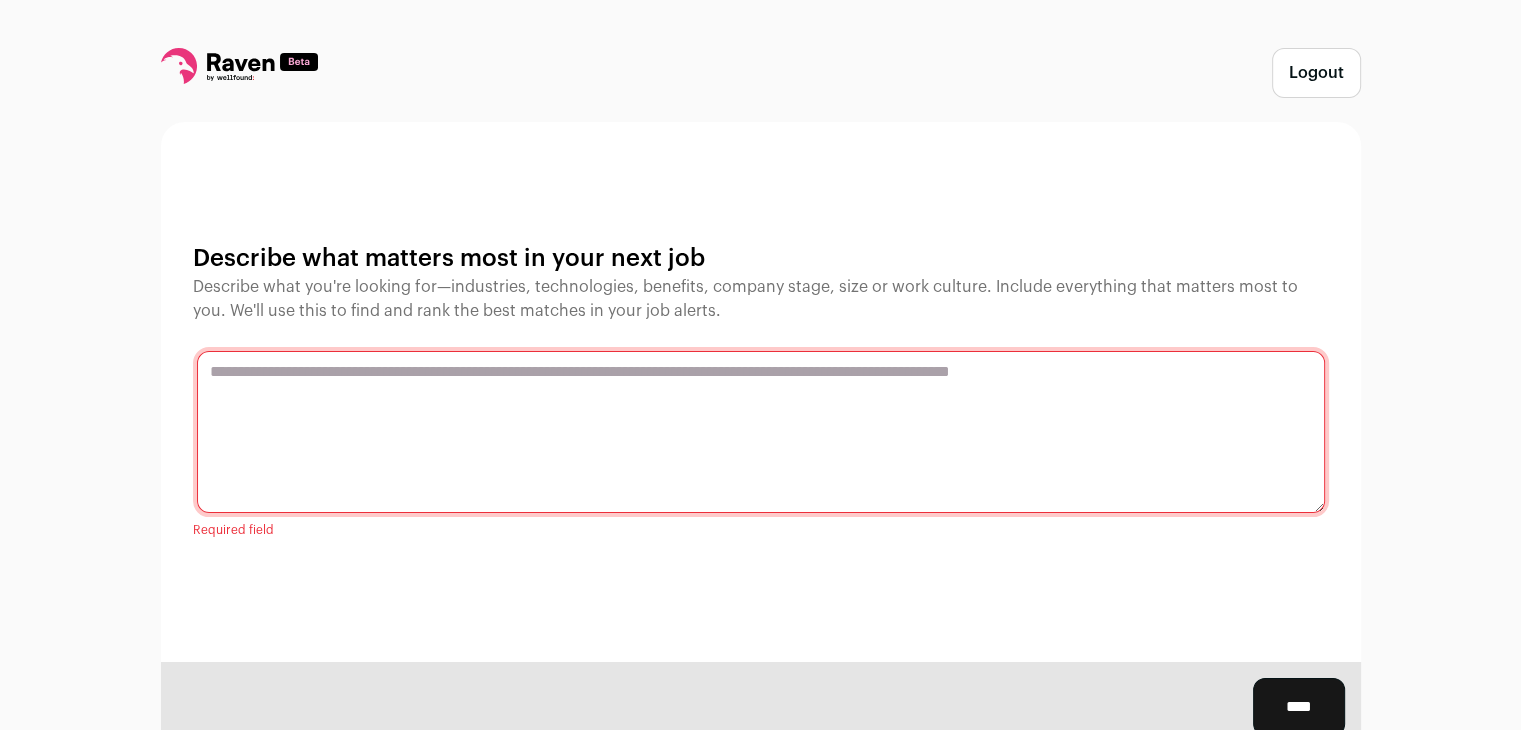 drag, startPoint x: 250, startPoint y: 259, endPoint x: 789, endPoint y: 321, distance: 542.55414 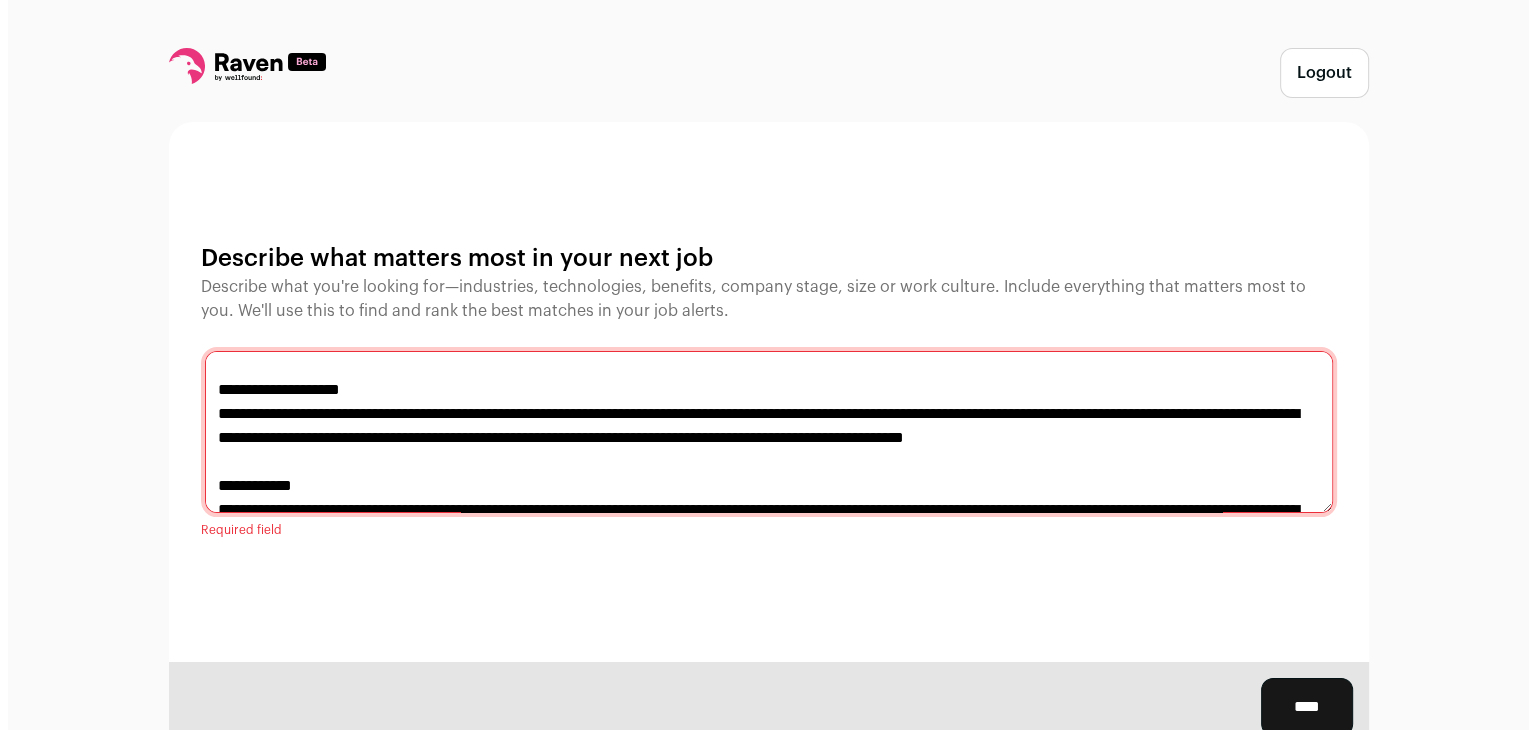 scroll, scrollTop: 360, scrollLeft: 0, axis: vertical 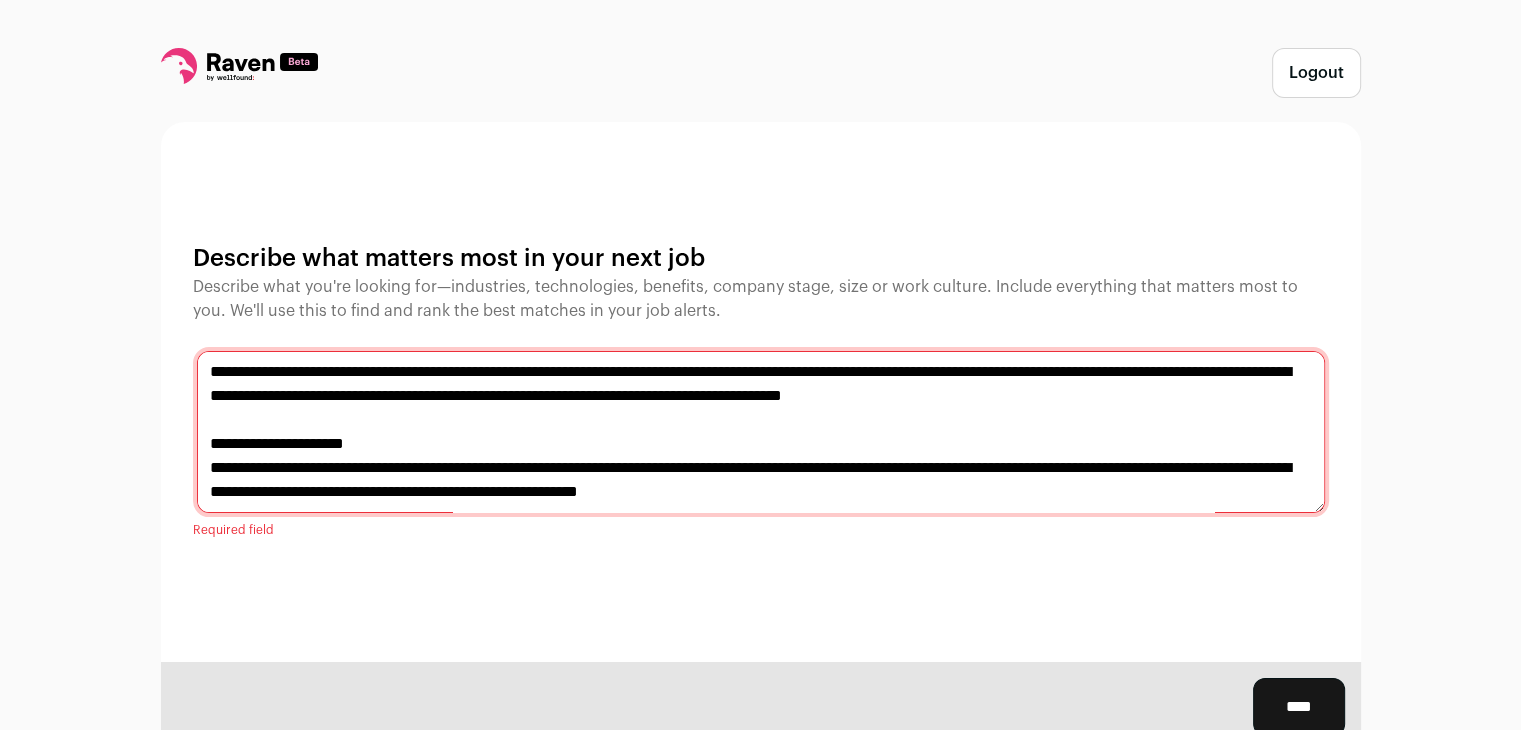 type on "**********" 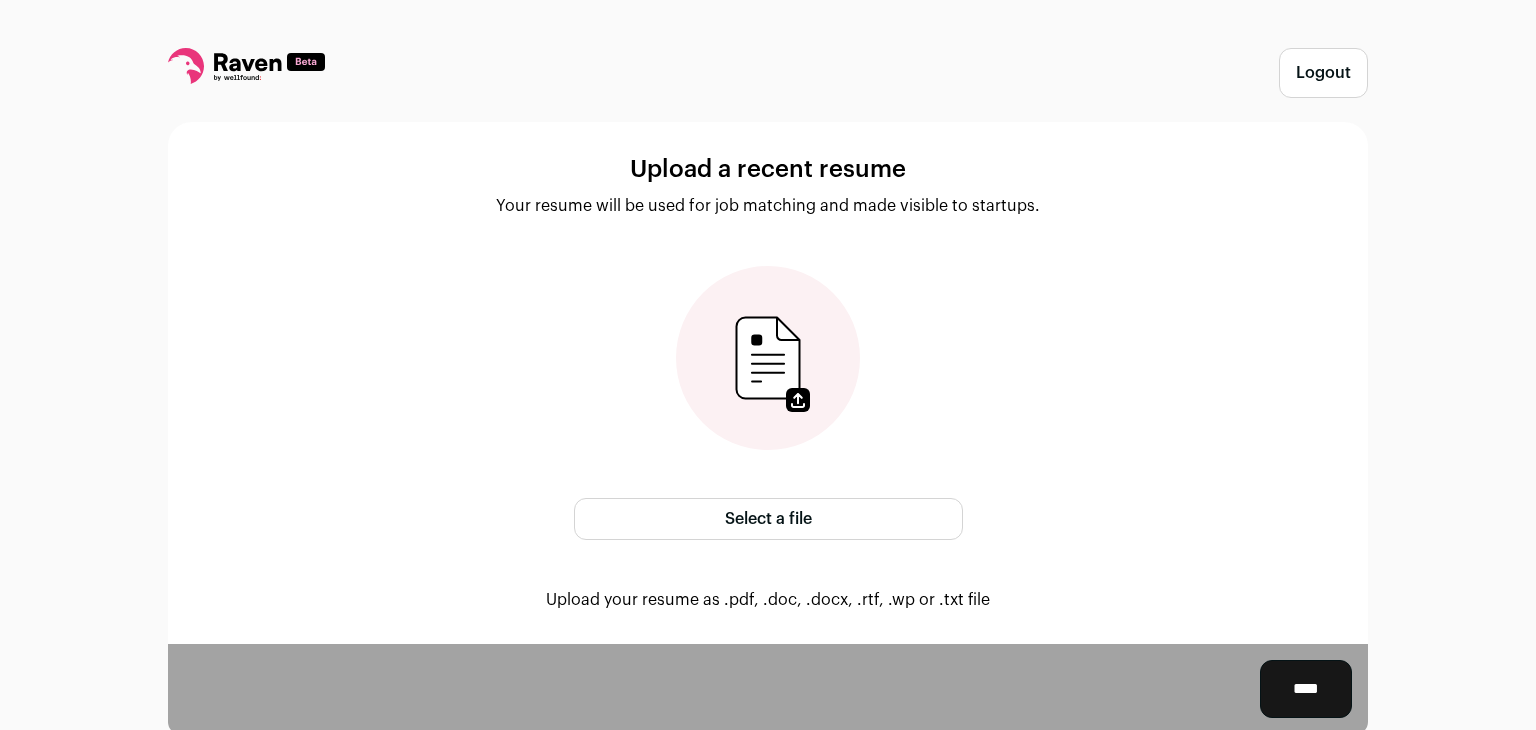 scroll, scrollTop: 0, scrollLeft: 0, axis: both 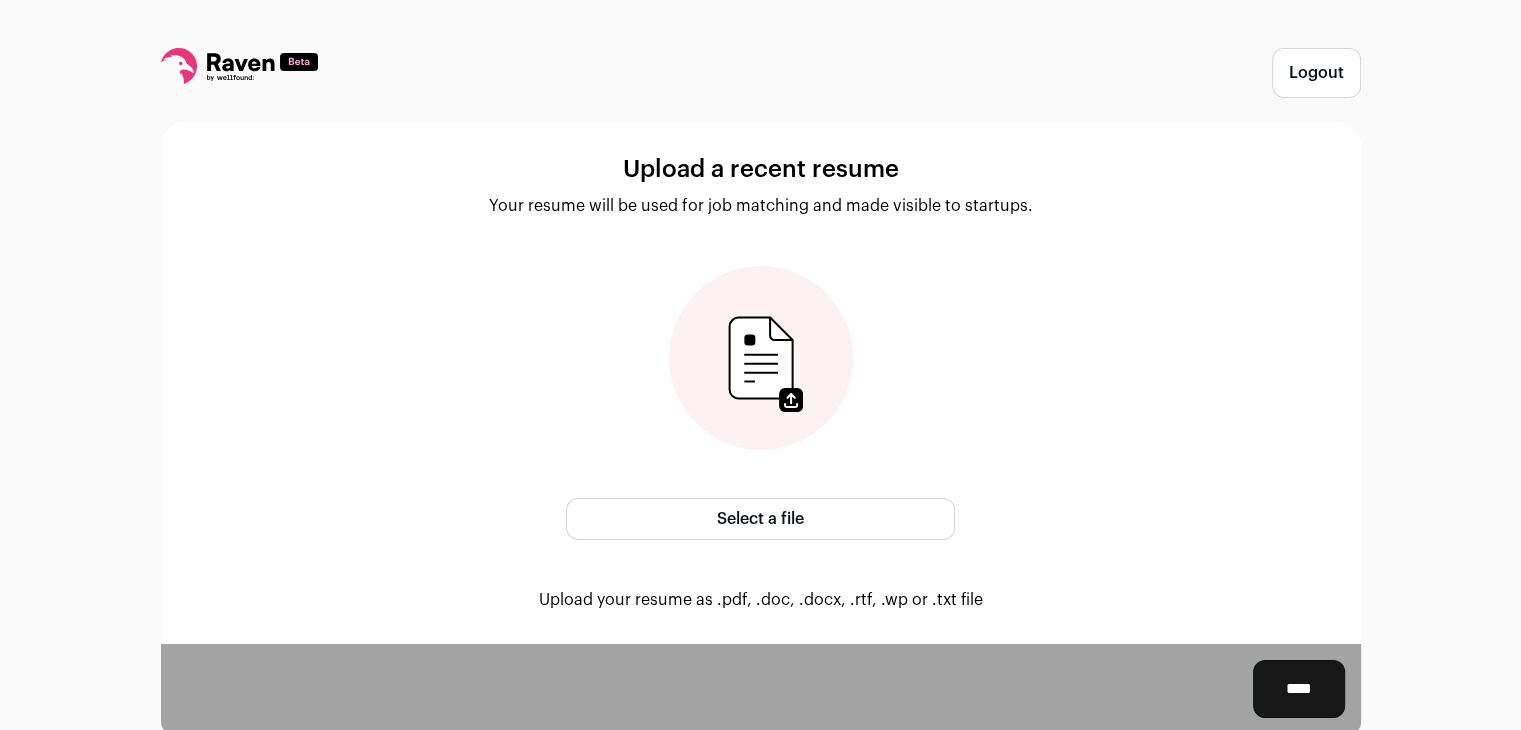 click on "Select a file" at bounding box center [760, 519] 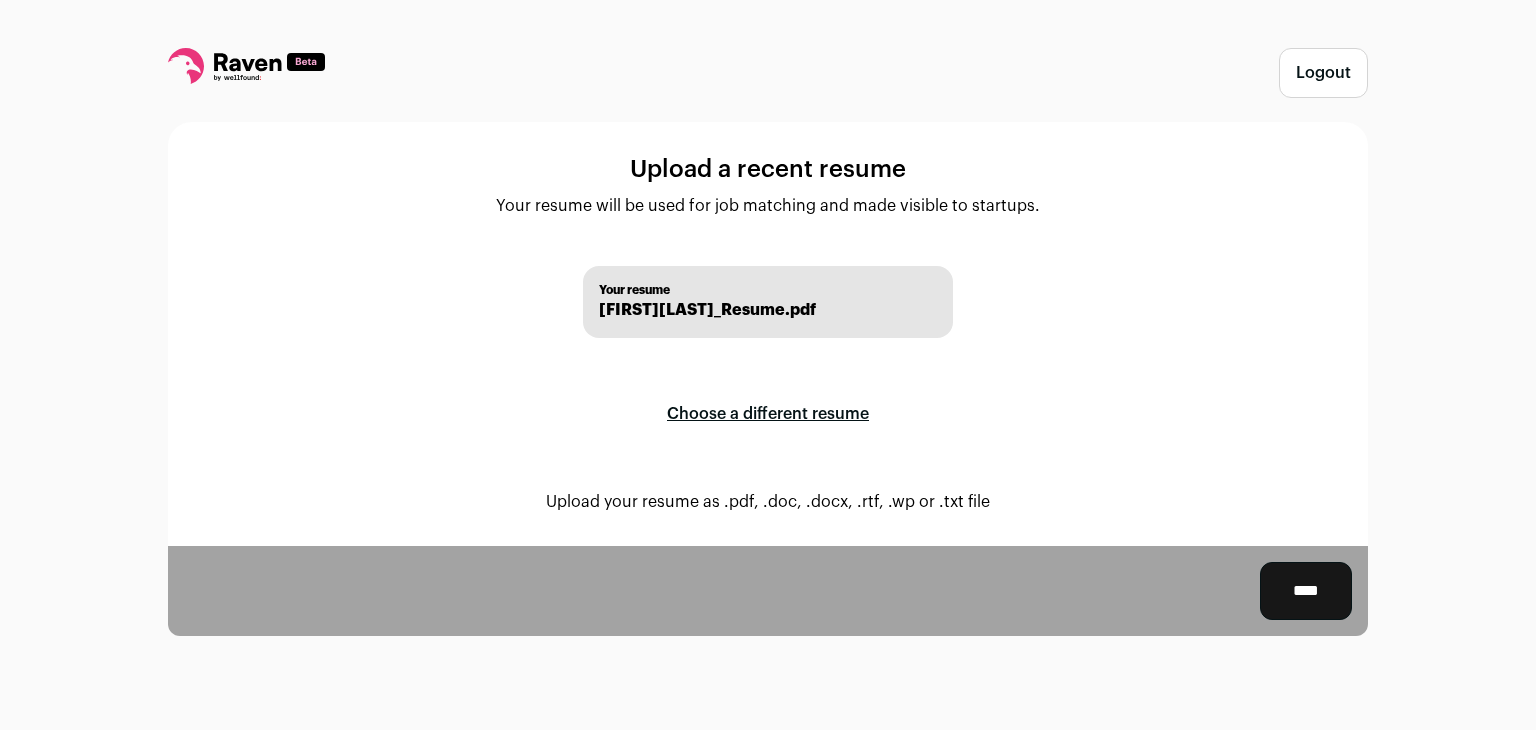 click on "****" at bounding box center (1306, 591) 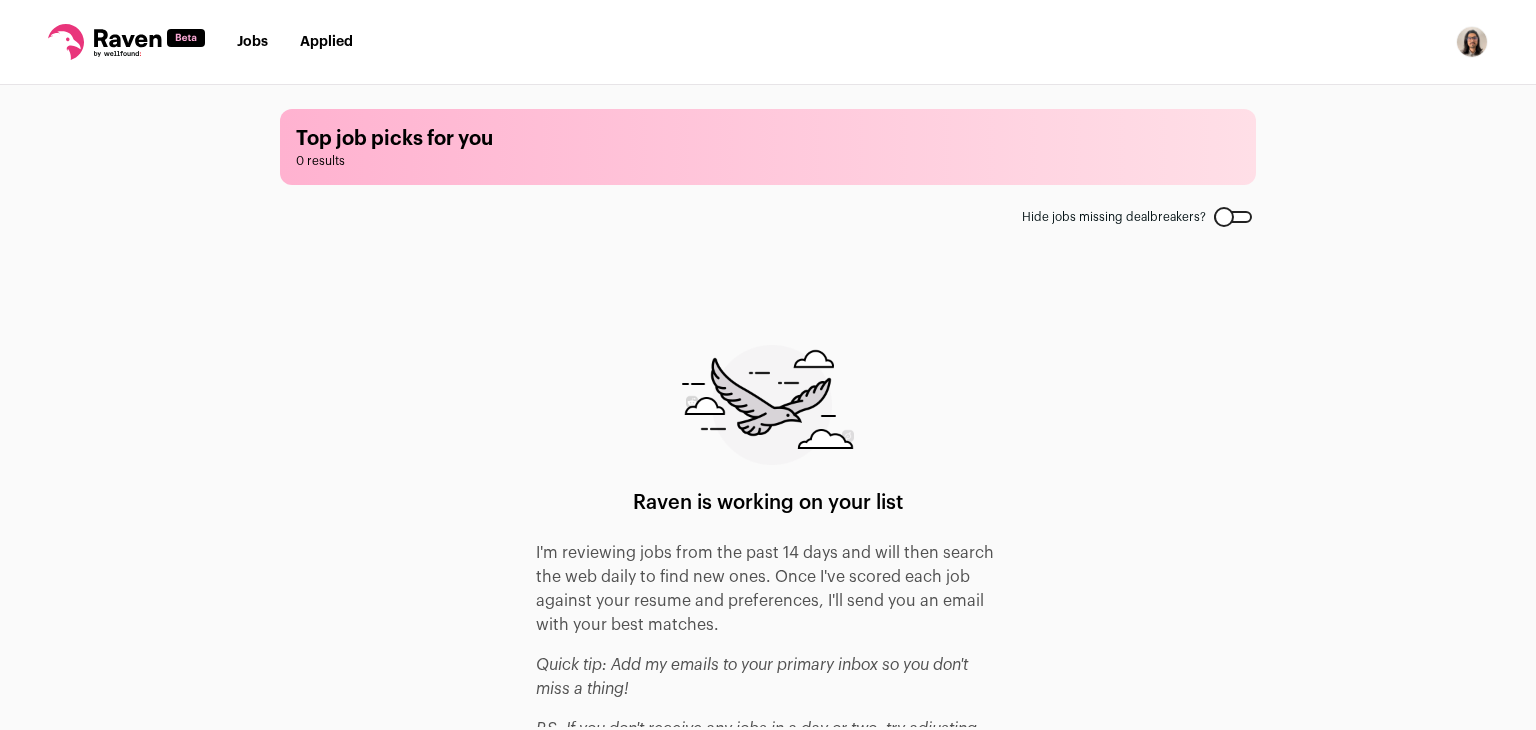 scroll, scrollTop: 0, scrollLeft: 0, axis: both 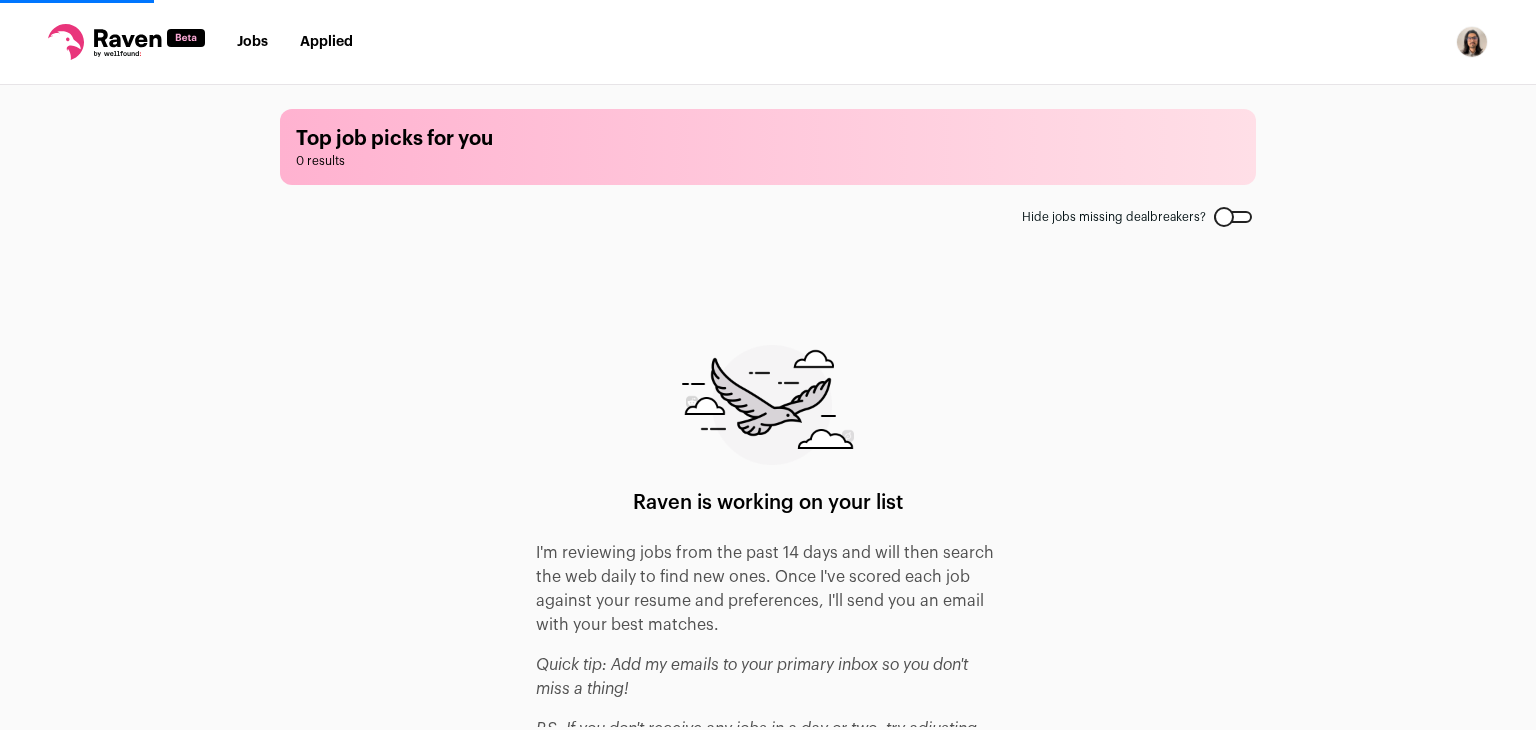 click on "Jobs" at bounding box center (252, 42) 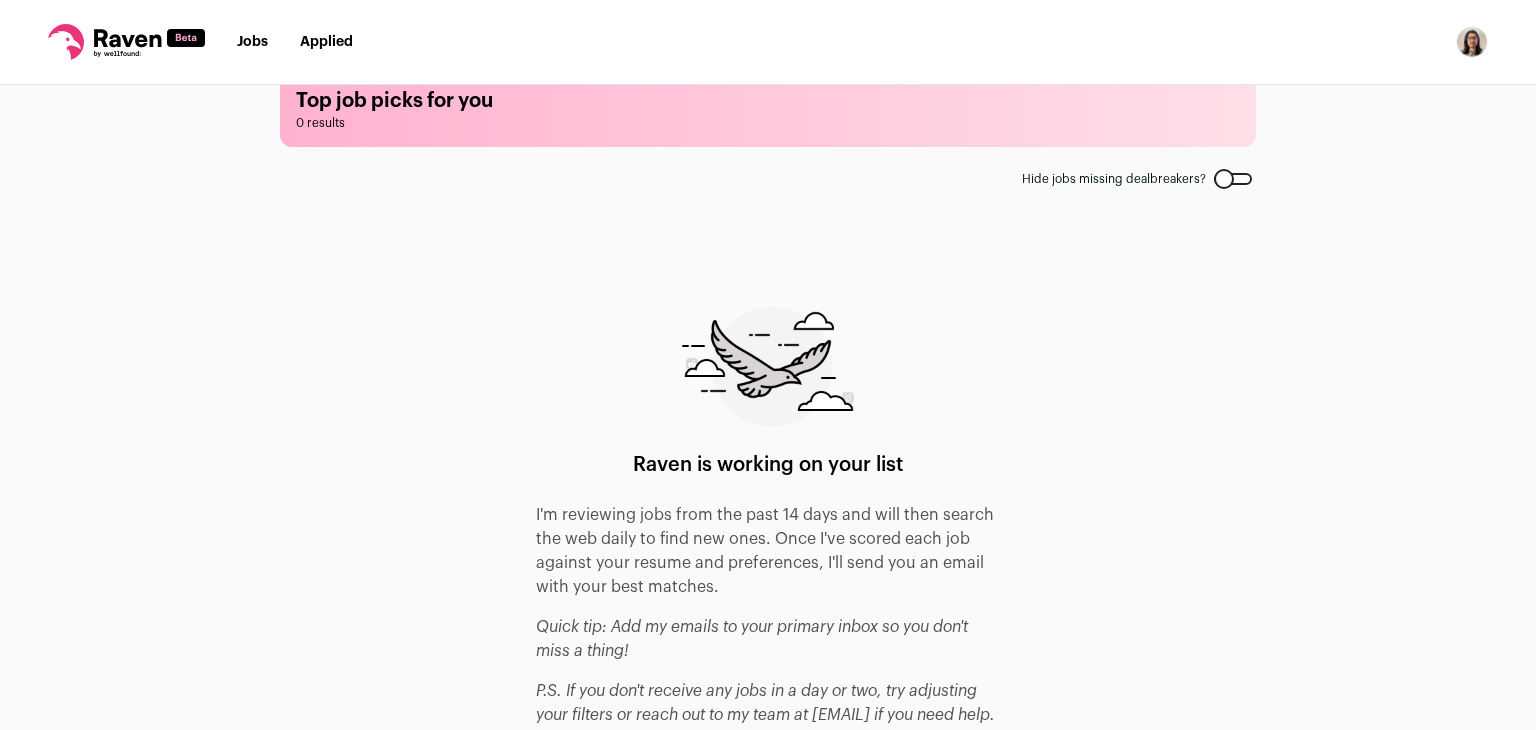 scroll, scrollTop: 62, scrollLeft: 0, axis: vertical 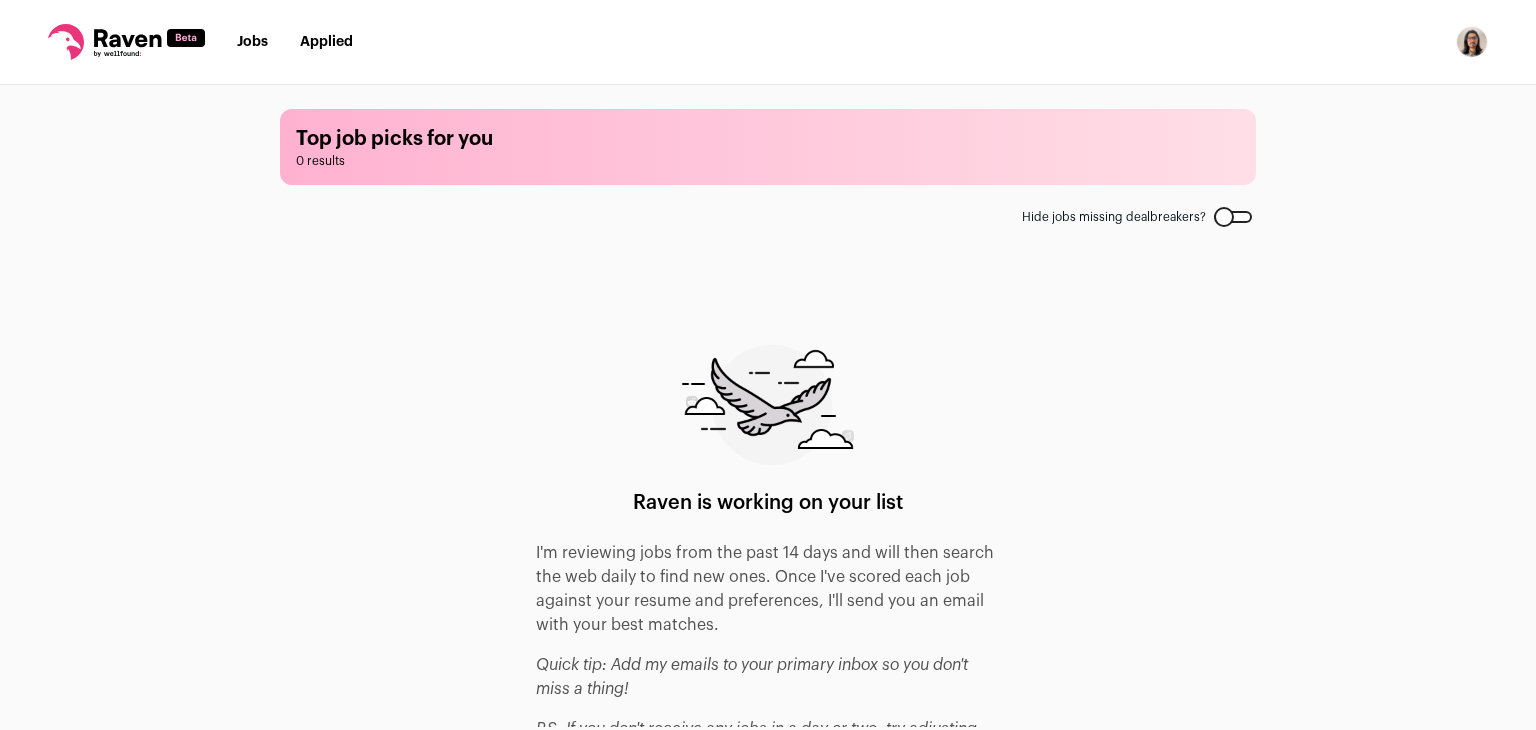 click at bounding box center [1472, 42] 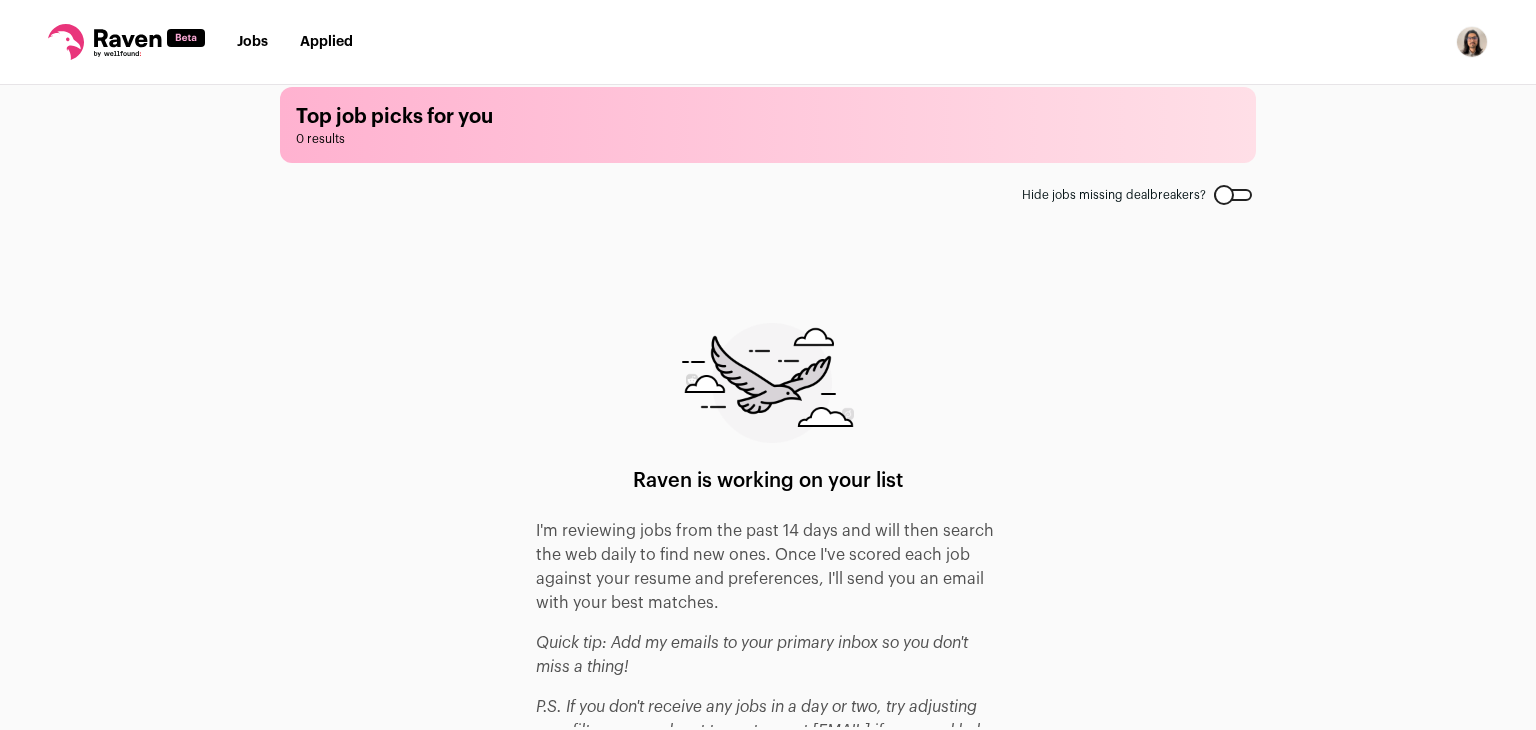 scroll, scrollTop: 0, scrollLeft: 0, axis: both 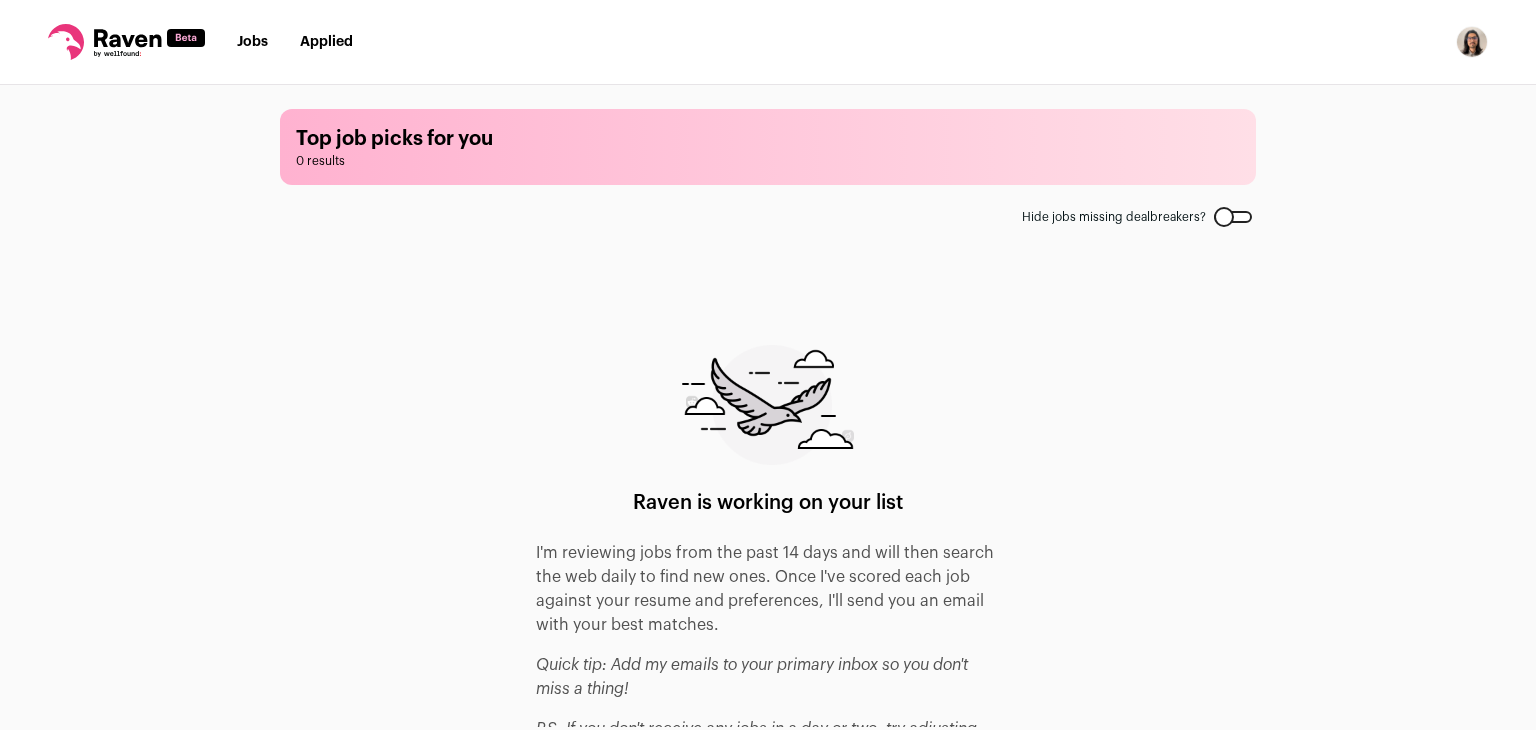 click at bounding box center [1472, 42] 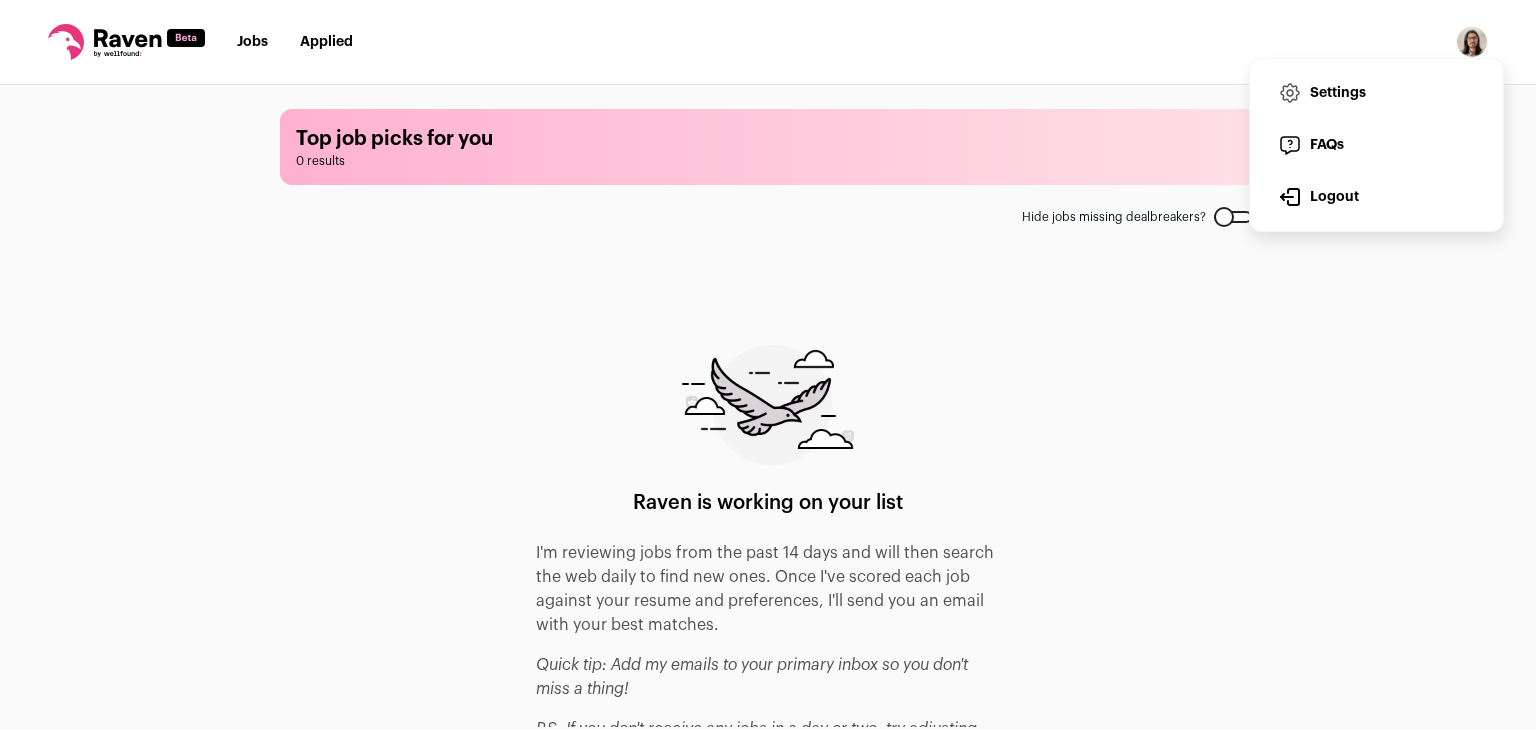 click on "Settings" at bounding box center [1376, 93] 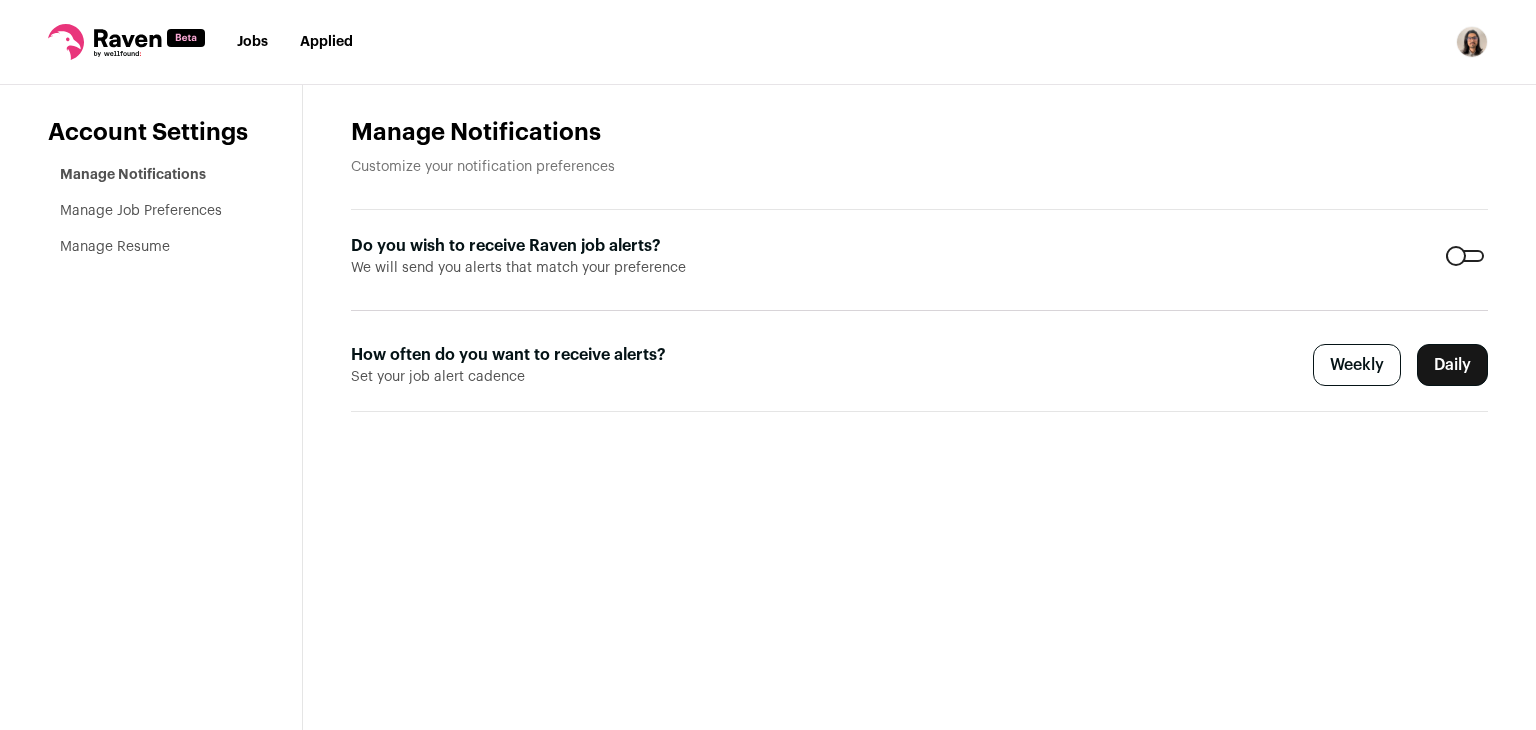 click on "Manage Resume" at bounding box center [115, 247] 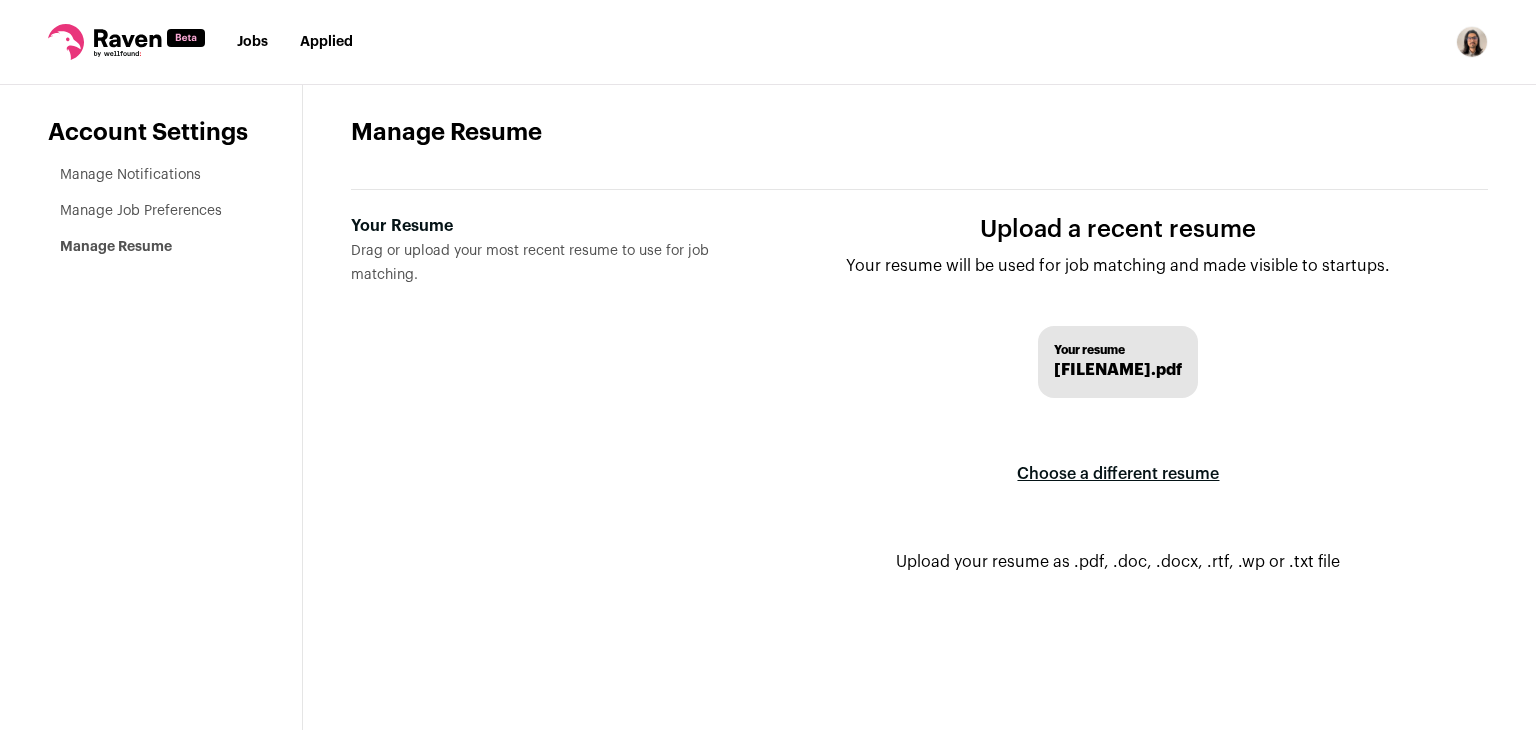 click at bounding box center (1472, 42) 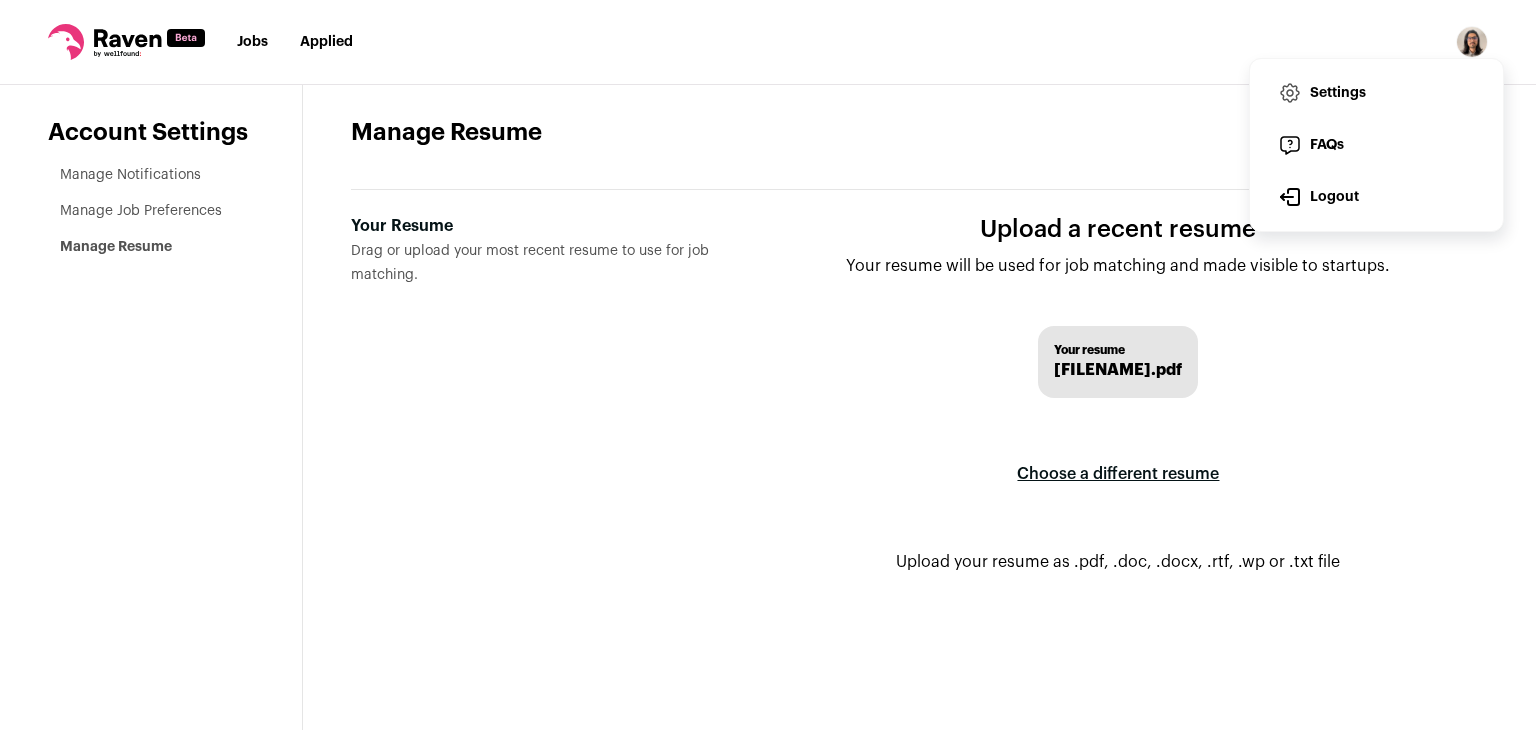click on "FAQs" at bounding box center (1376, 145) 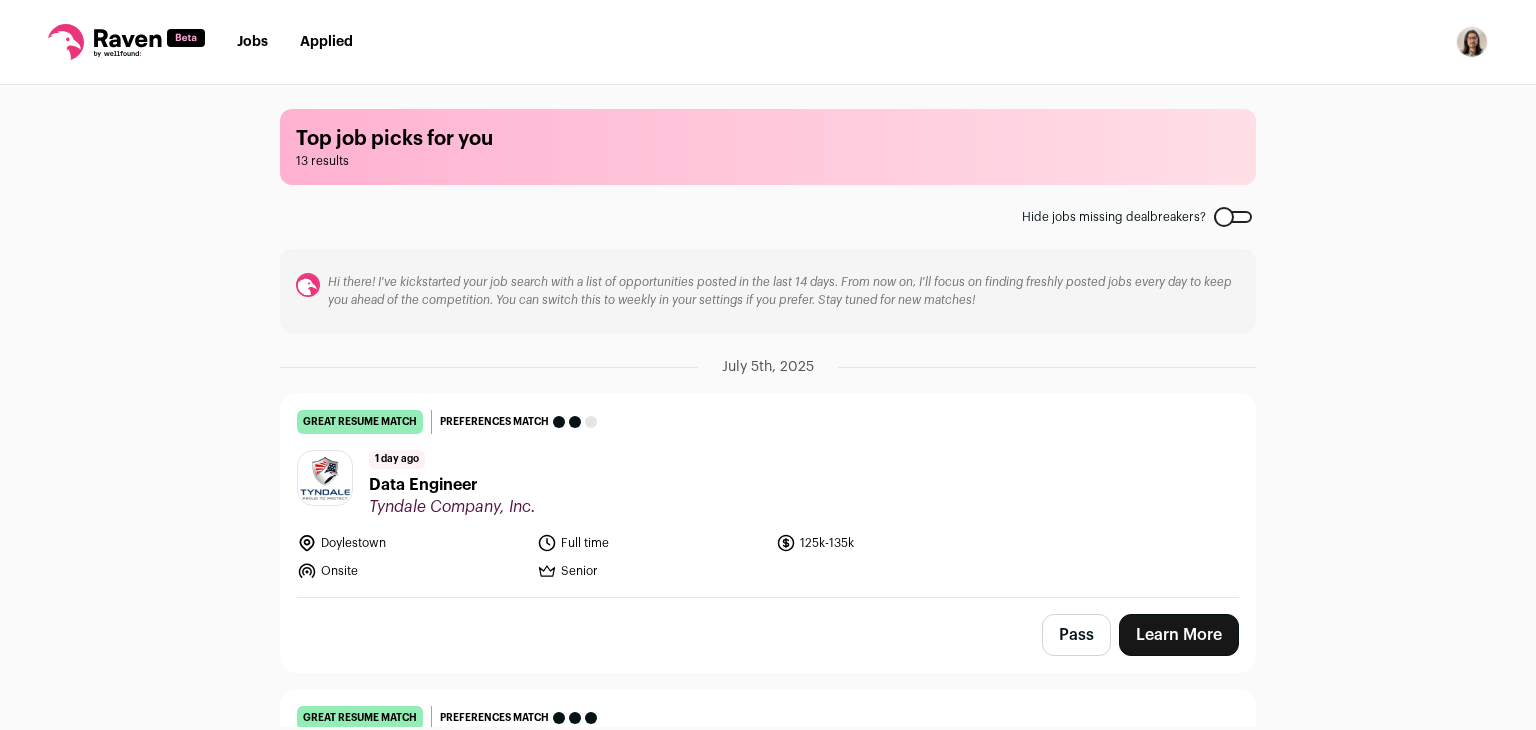 scroll, scrollTop: 0, scrollLeft: 0, axis: both 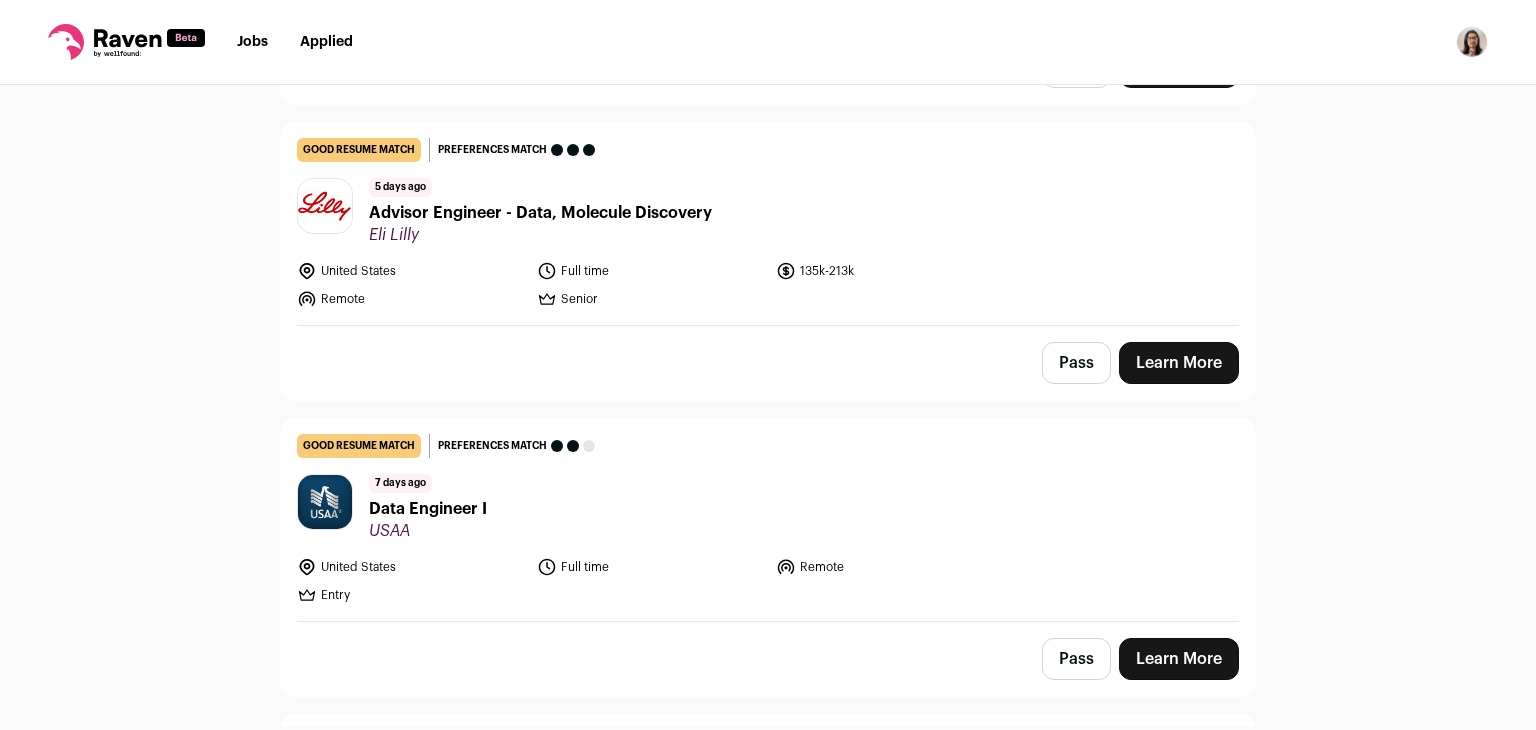 click on "Advisor Engineer - Data, Molecule Discovery" at bounding box center [540, 213] 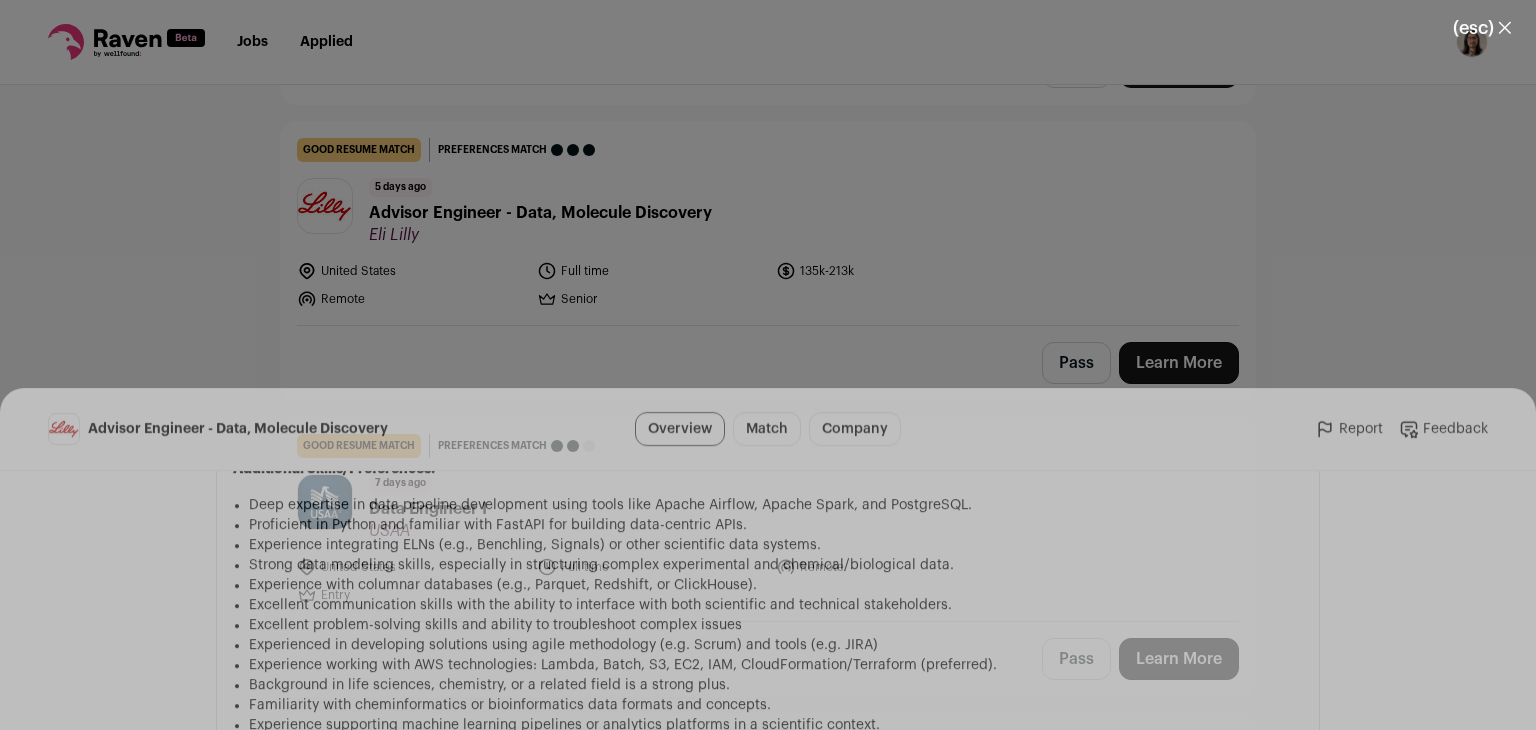 scroll, scrollTop: 2101, scrollLeft: 0, axis: vertical 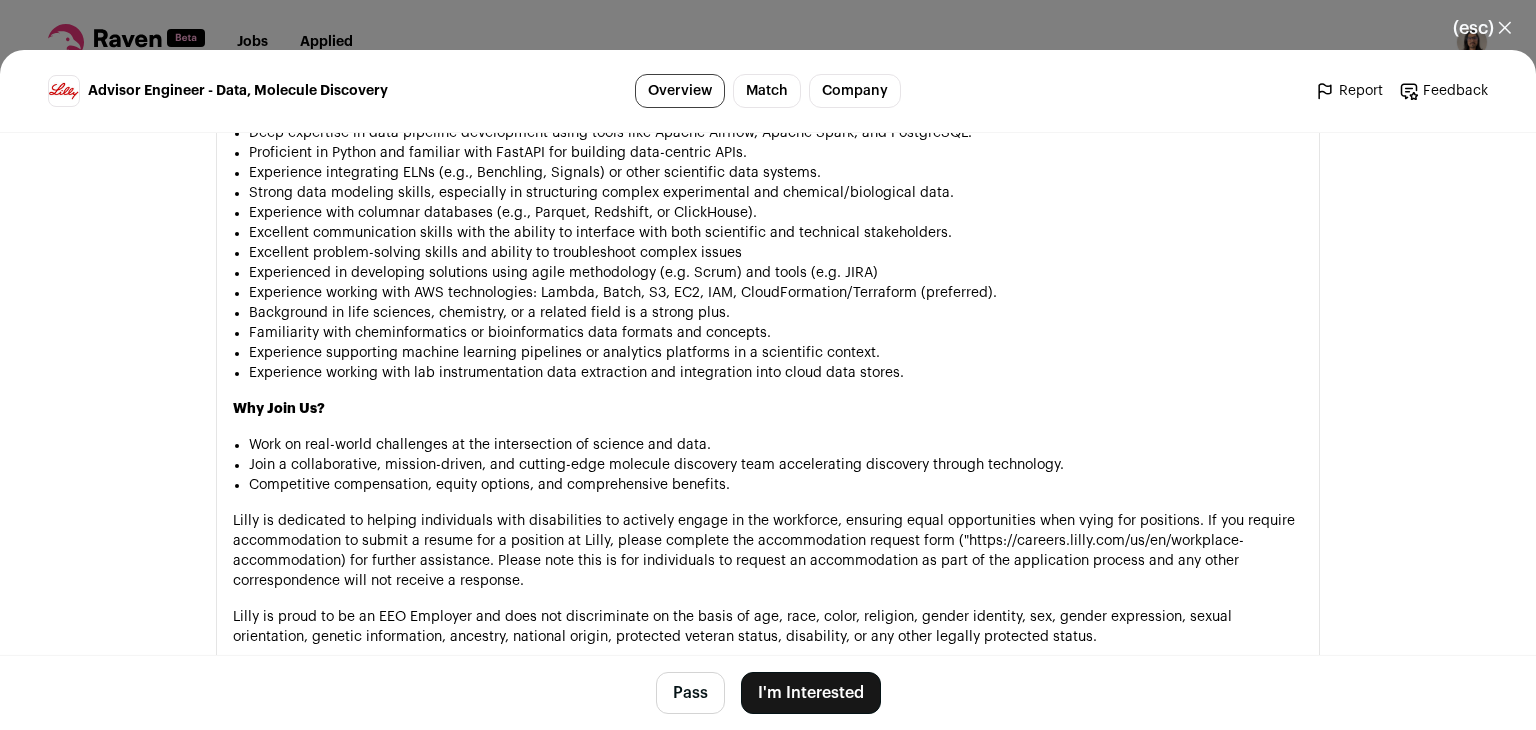 click on "(esc) ✕" at bounding box center (1482, 28) 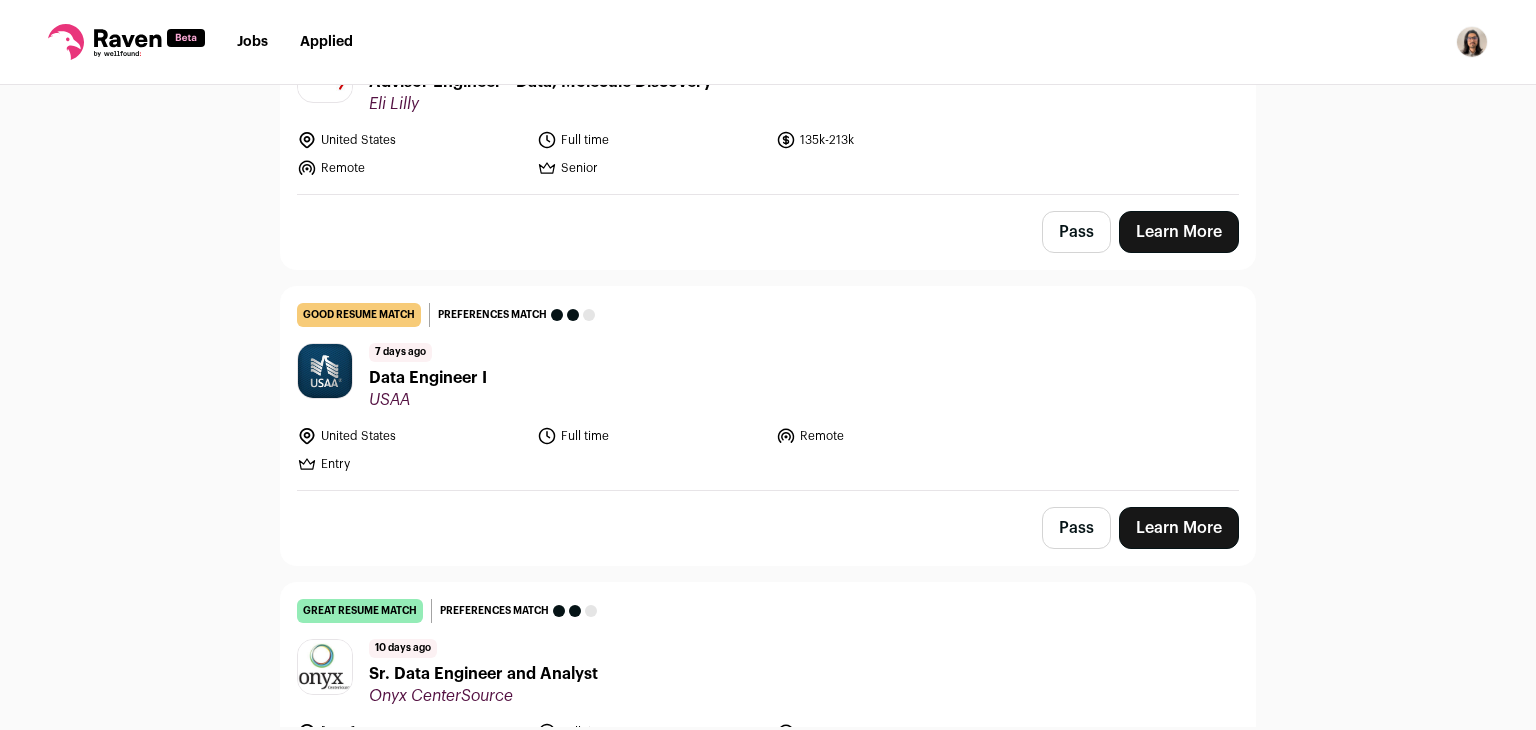 scroll, scrollTop: 1300, scrollLeft: 0, axis: vertical 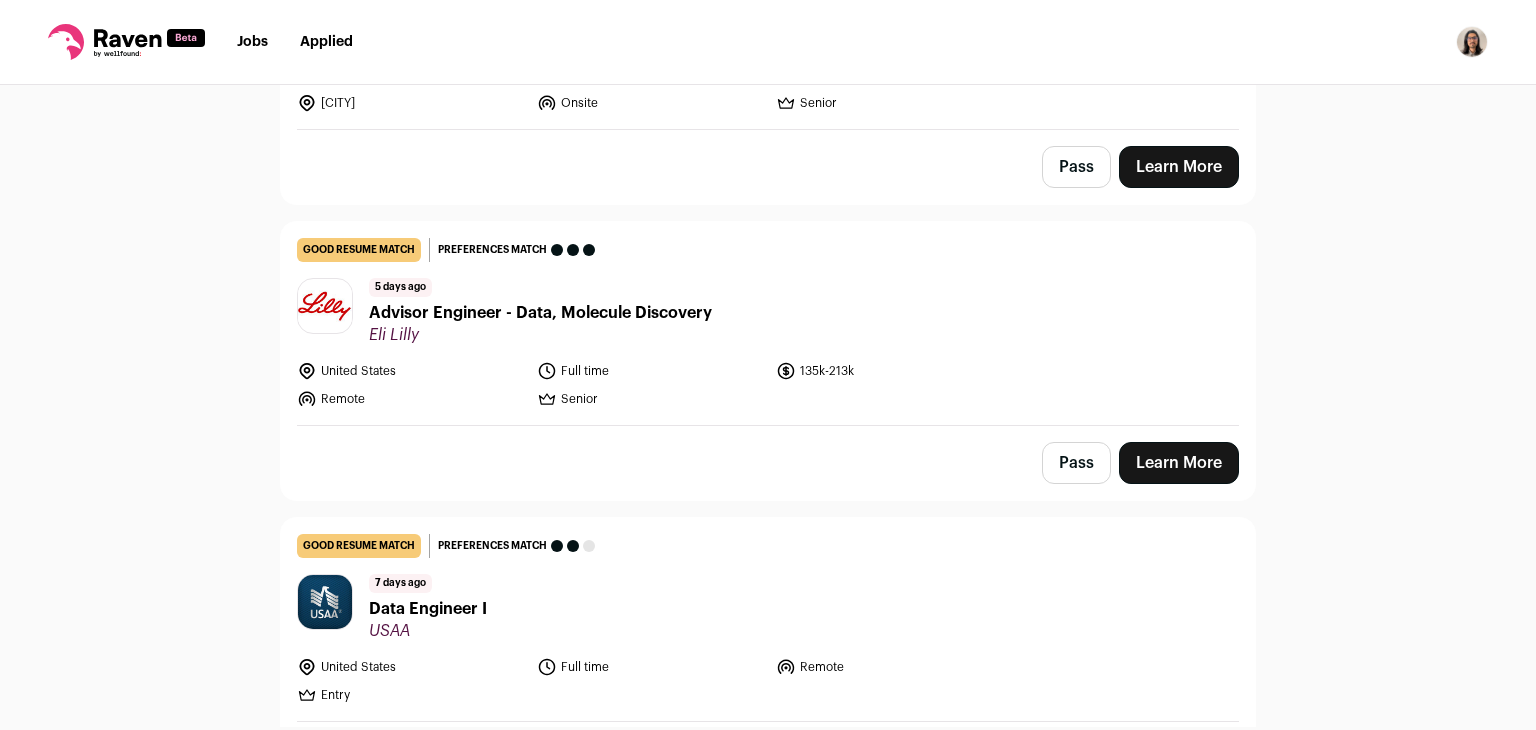 click on "Advisor Engineer - Data, Molecule Discovery" at bounding box center [540, 313] 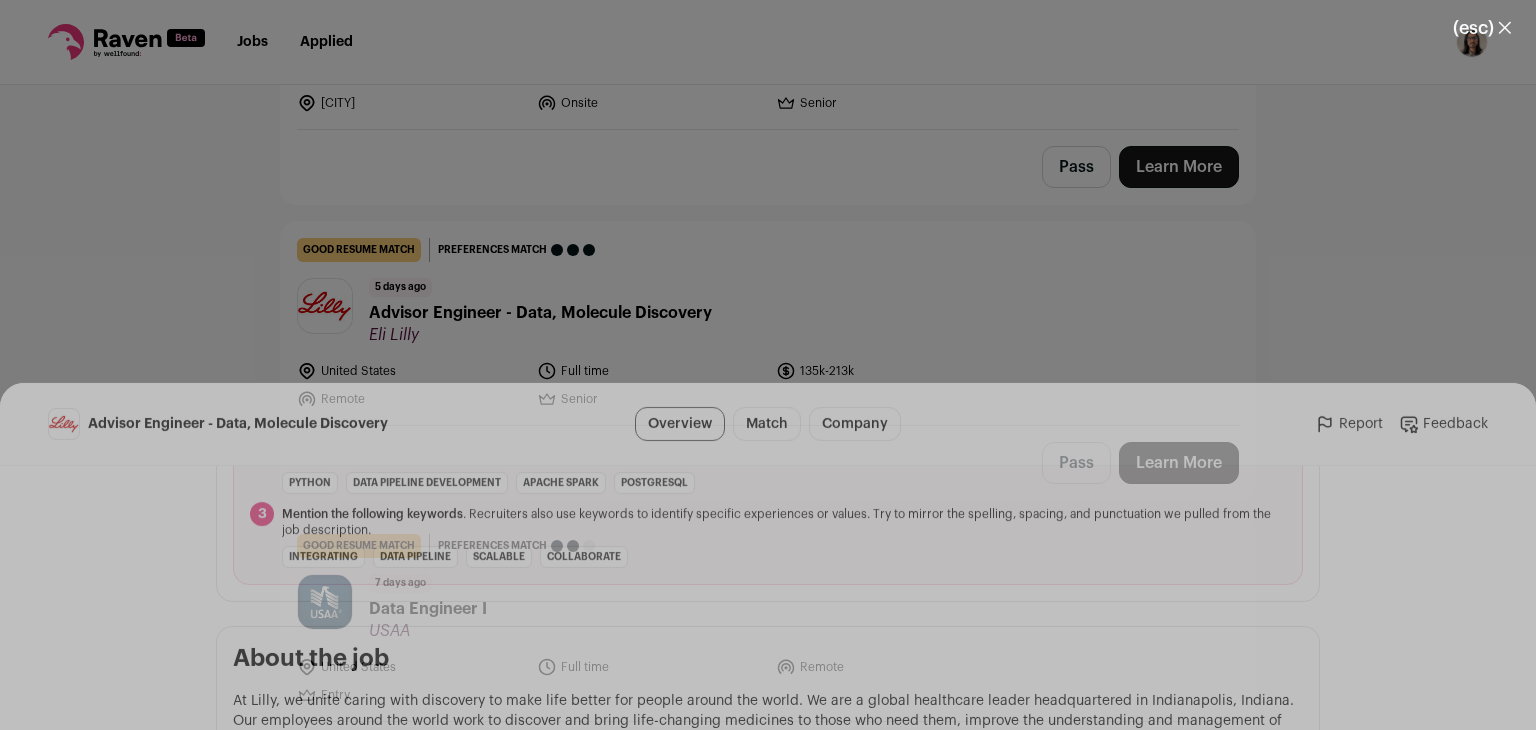 scroll, scrollTop: 700, scrollLeft: 0, axis: vertical 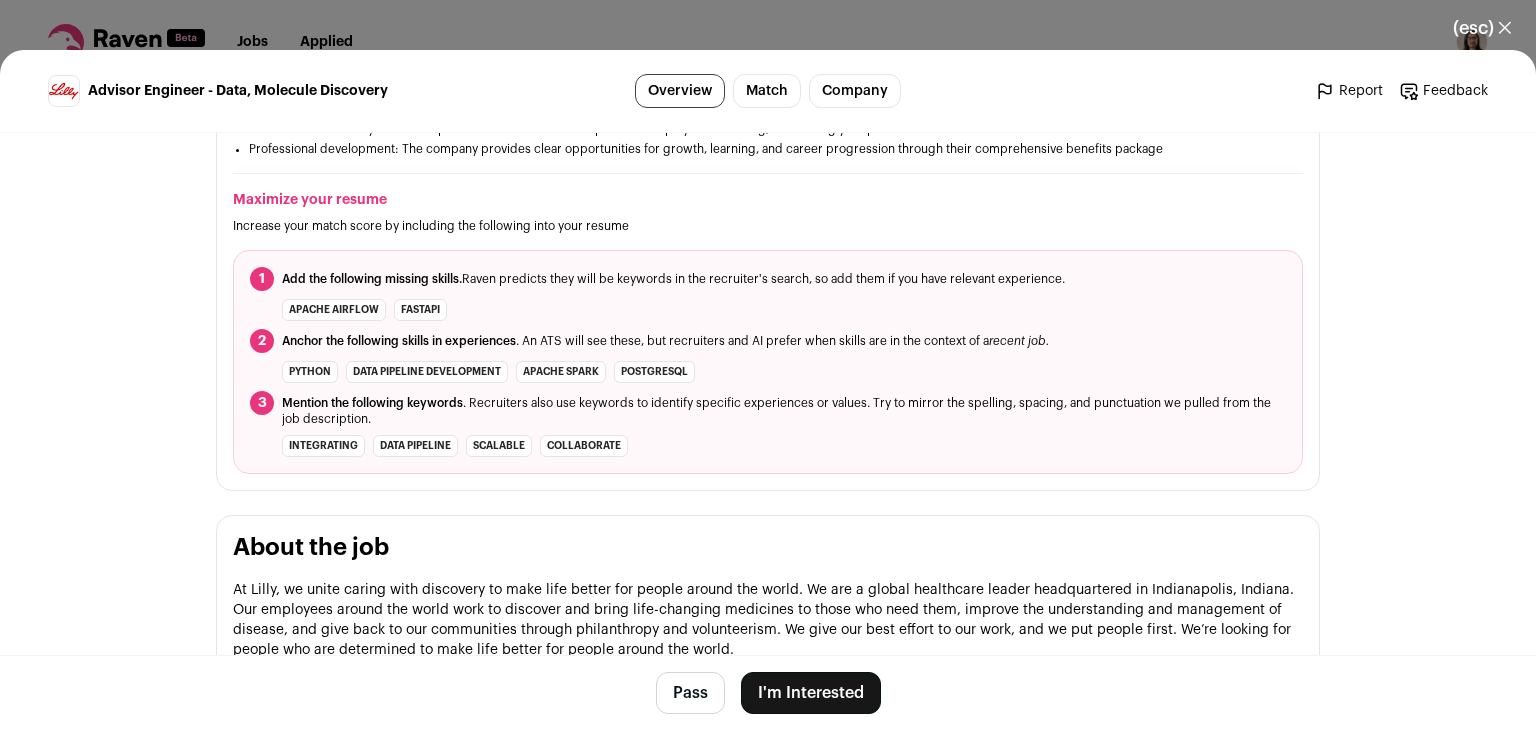 click on "(esc) ✕" at bounding box center [1482, 28] 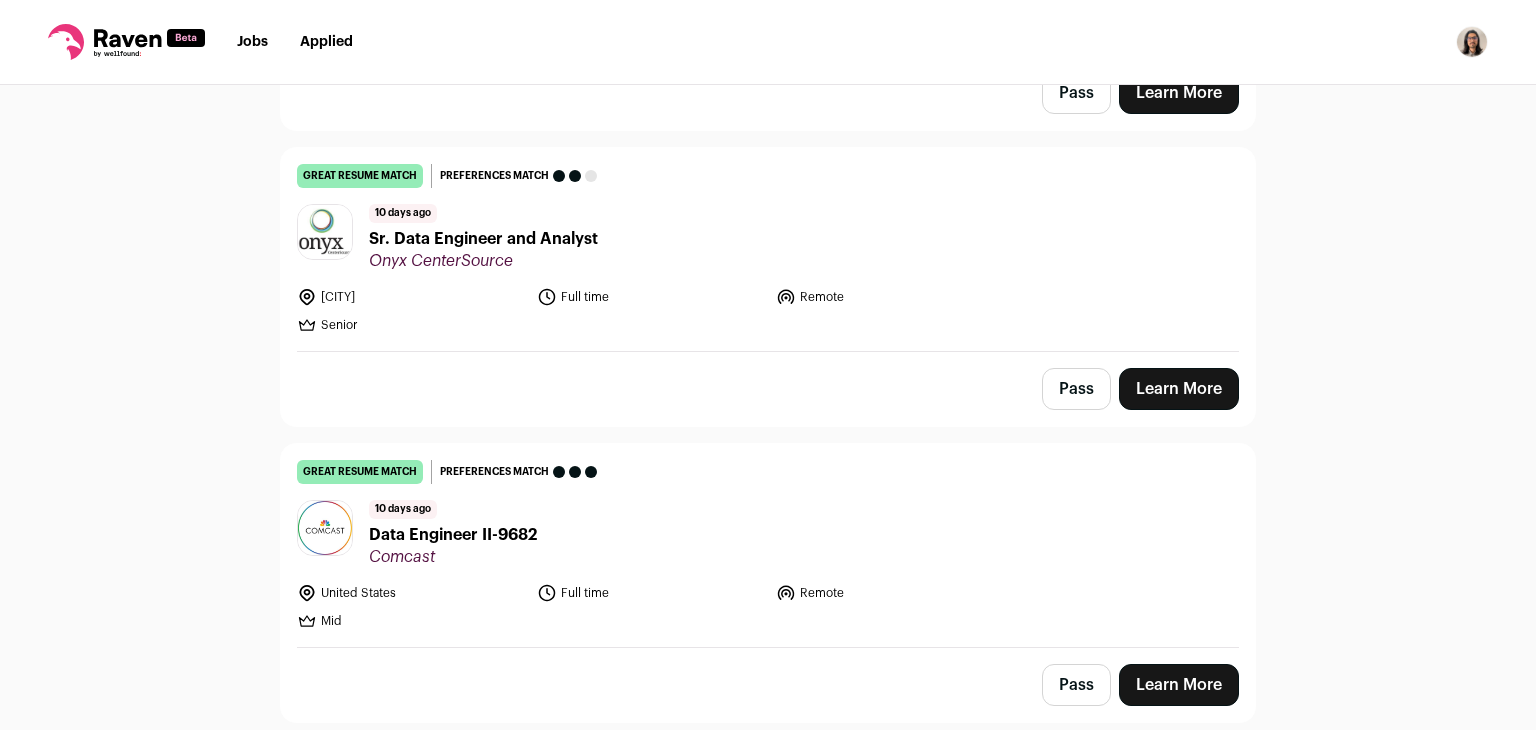 scroll, scrollTop: 2100, scrollLeft: 0, axis: vertical 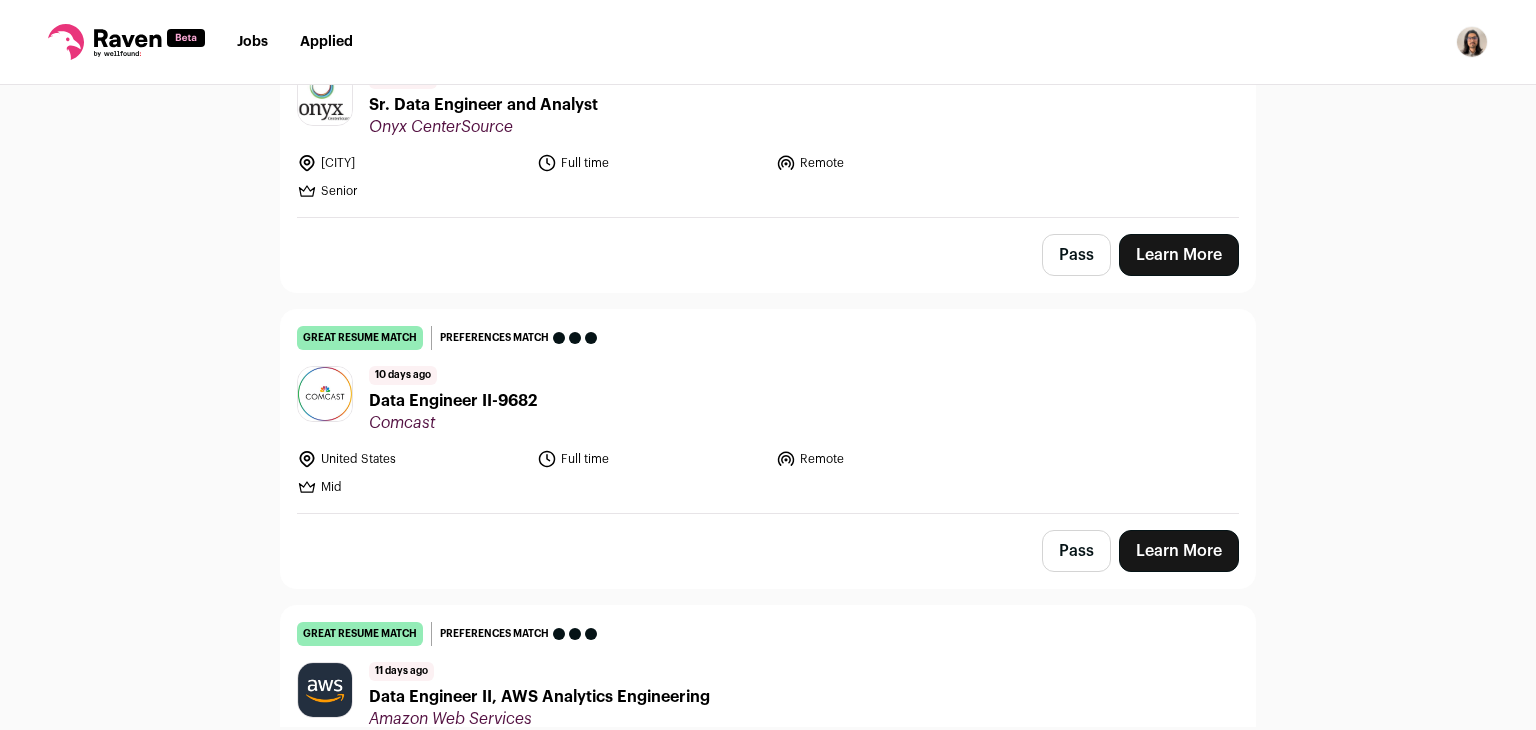 click on "Data Engineer II-9682" at bounding box center [453, 401] 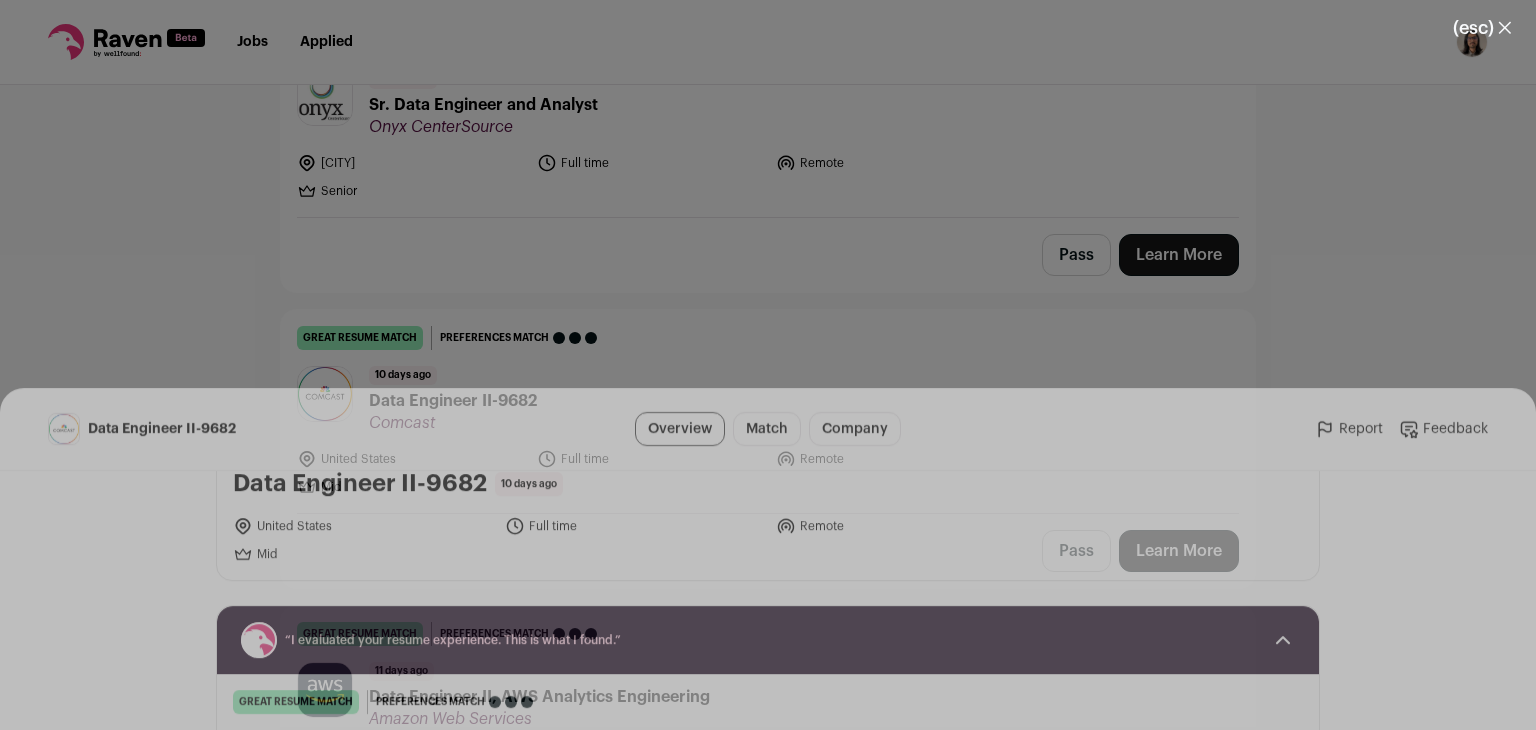 scroll, scrollTop: 0, scrollLeft: 0, axis: both 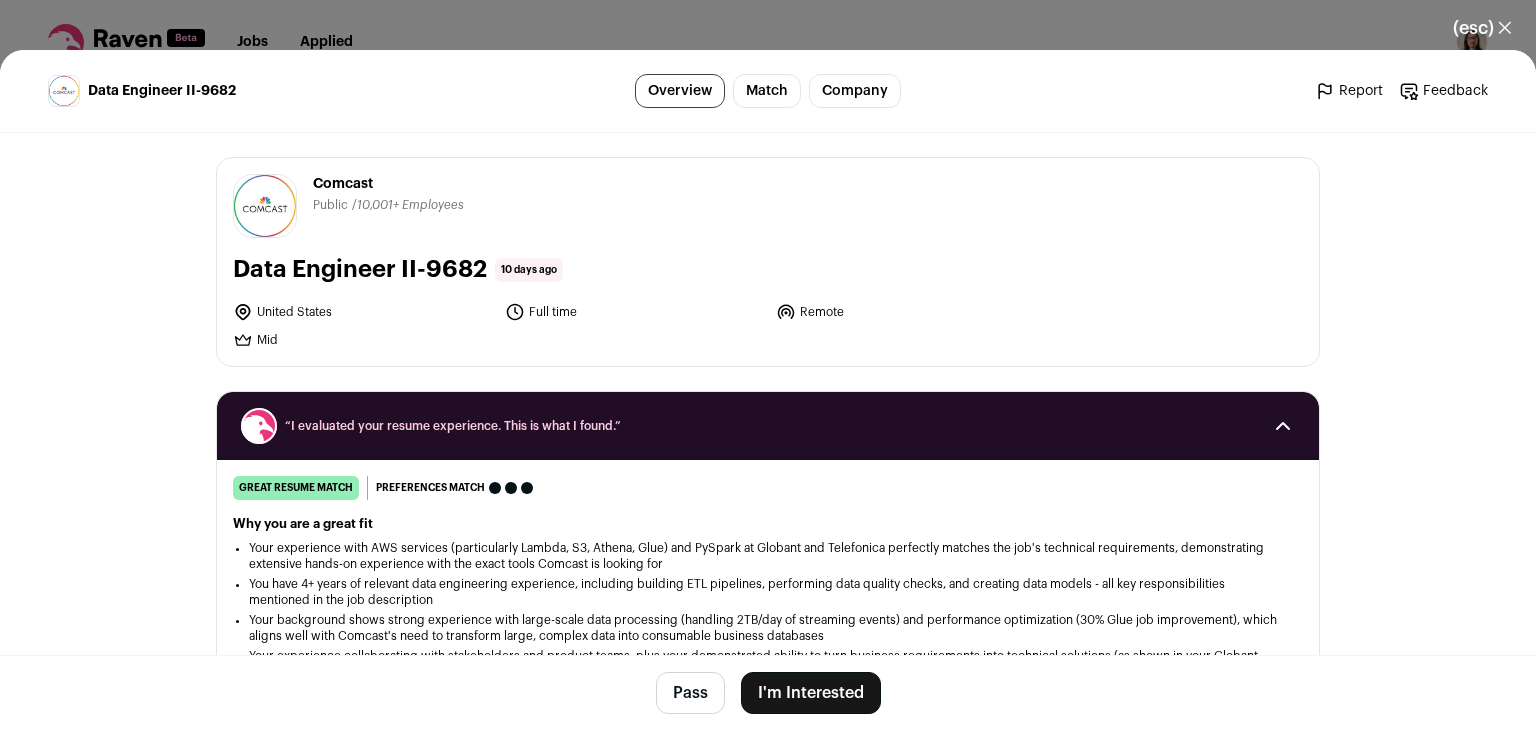 click on "(esc) ✕
Data Engineer II-9682
Overview
Match
Company
Report
Feedback
Report
Feedback
Comcast
[DOMAIN]
Tags" at bounding box center [768, 365] 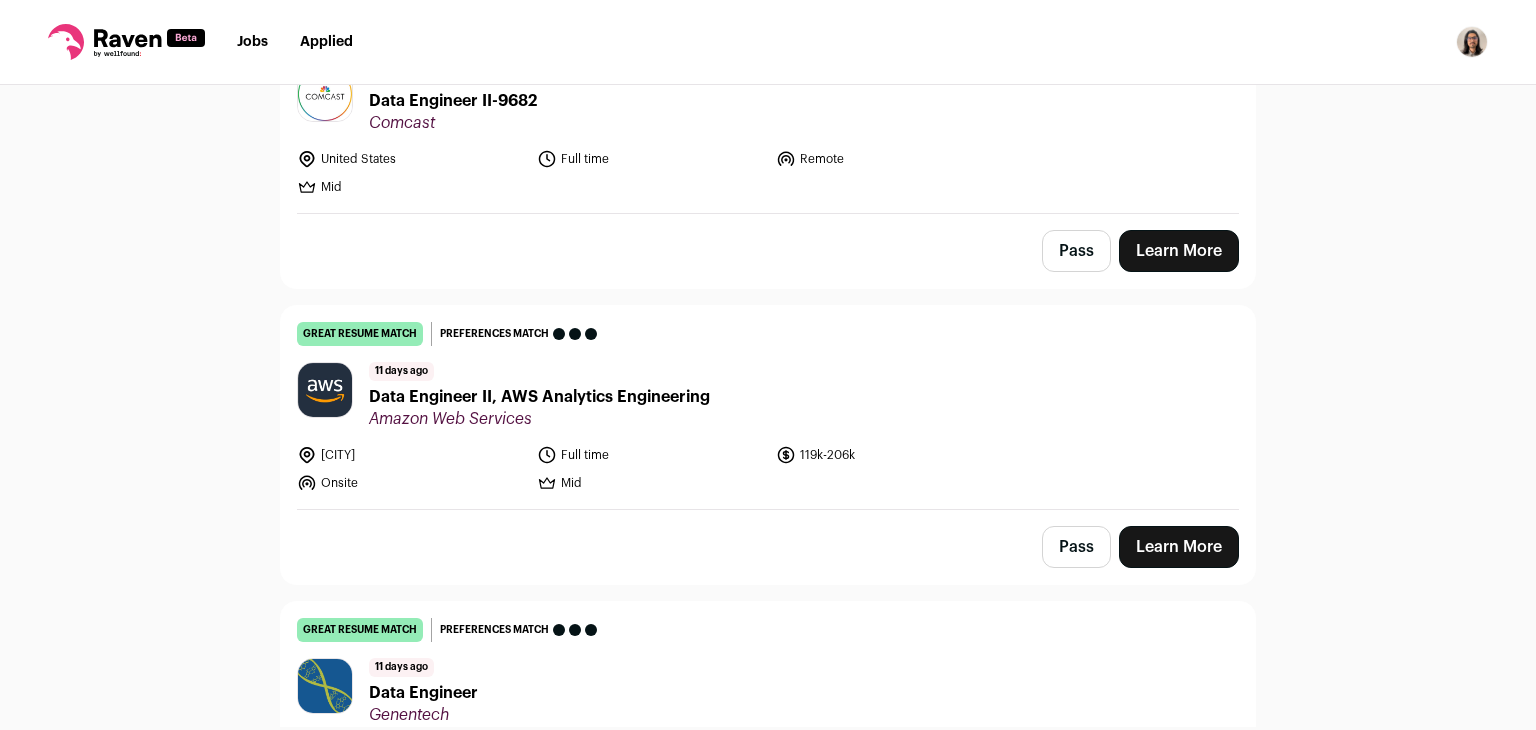 scroll, scrollTop: 2500, scrollLeft: 0, axis: vertical 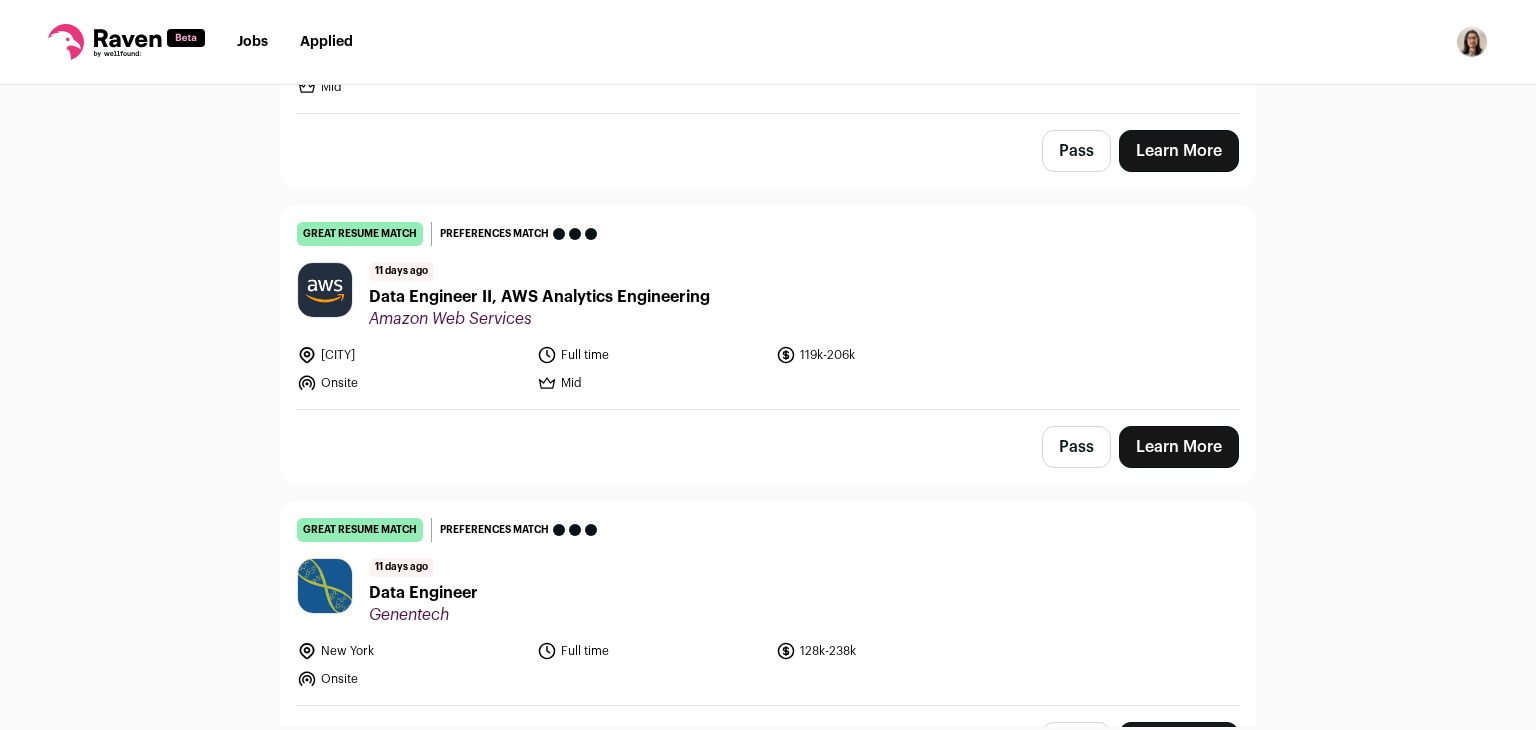 click on "Data Engineer II, AWS Analytics Engineering" at bounding box center [539, 297] 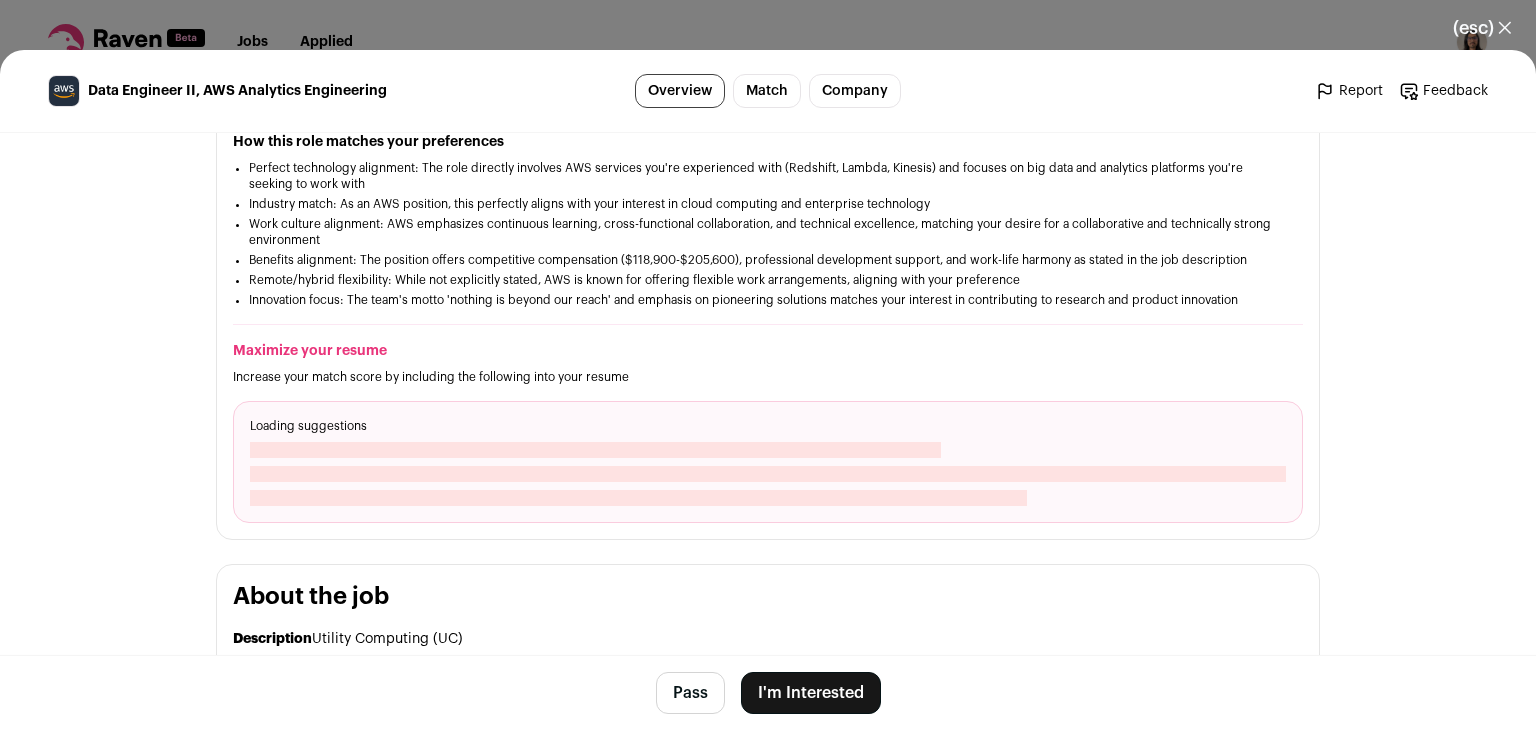 scroll, scrollTop: 600, scrollLeft: 0, axis: vertical 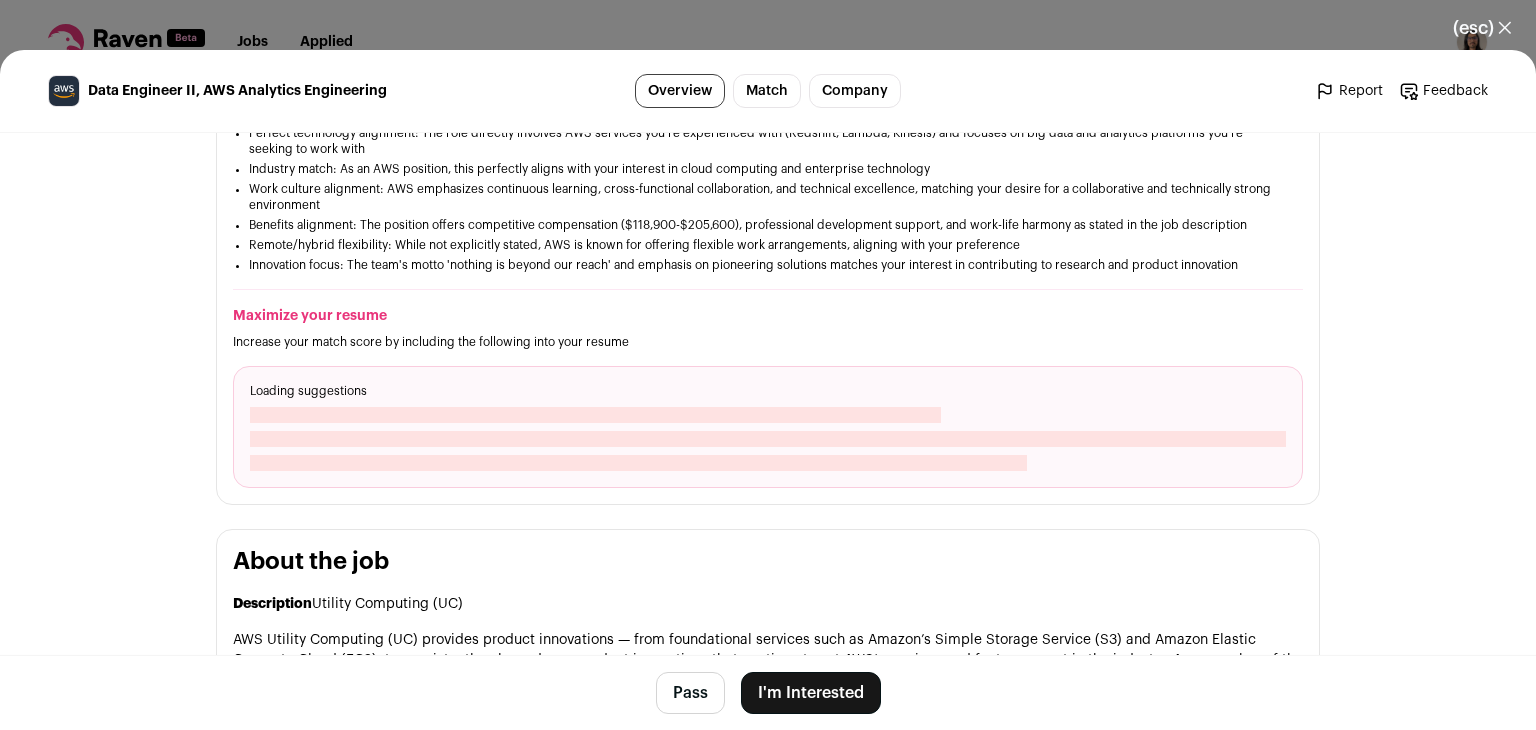 click on "(esc) ✕
Data Engineer II, AWS Analytics Engineering
Overview
Match
Company
Report
Feedback
Report
Feedback
Amazon Web Services
aws.amazon.com
2002" at bounding box center (768, 365) 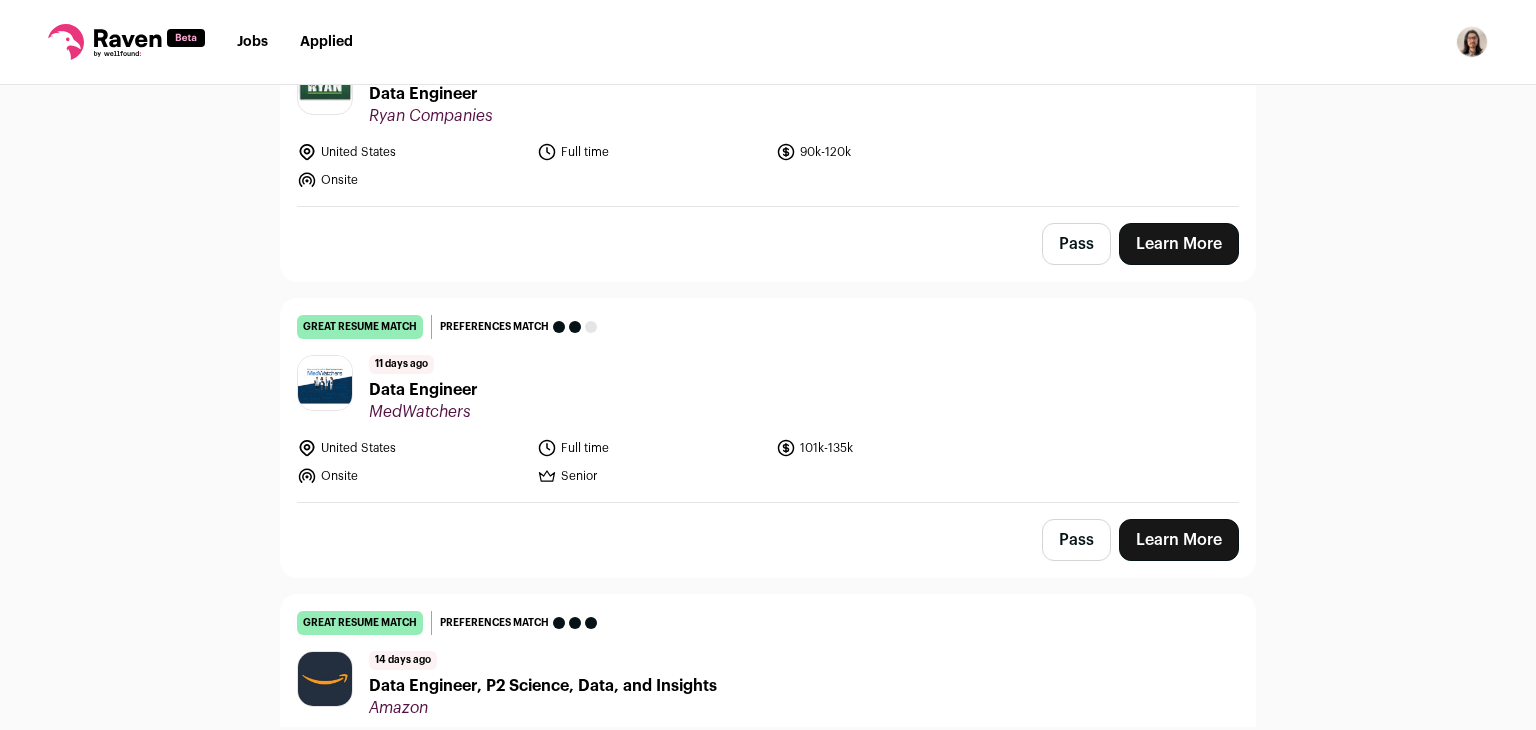 scroll, scrollTop: 3032, scrollLeft: 0, axis: vertical 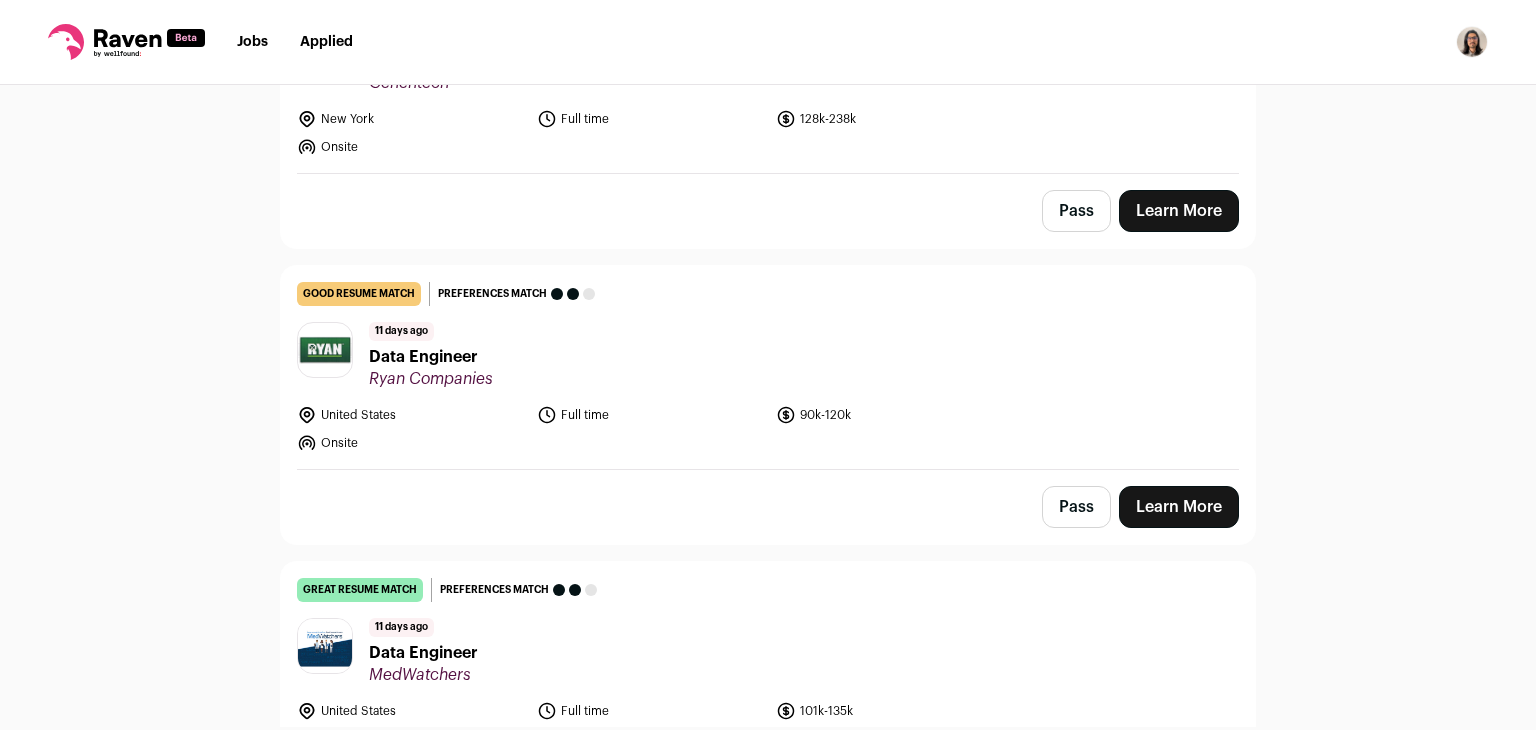click on "Ryan Companies" at bounding box center (431, 379) 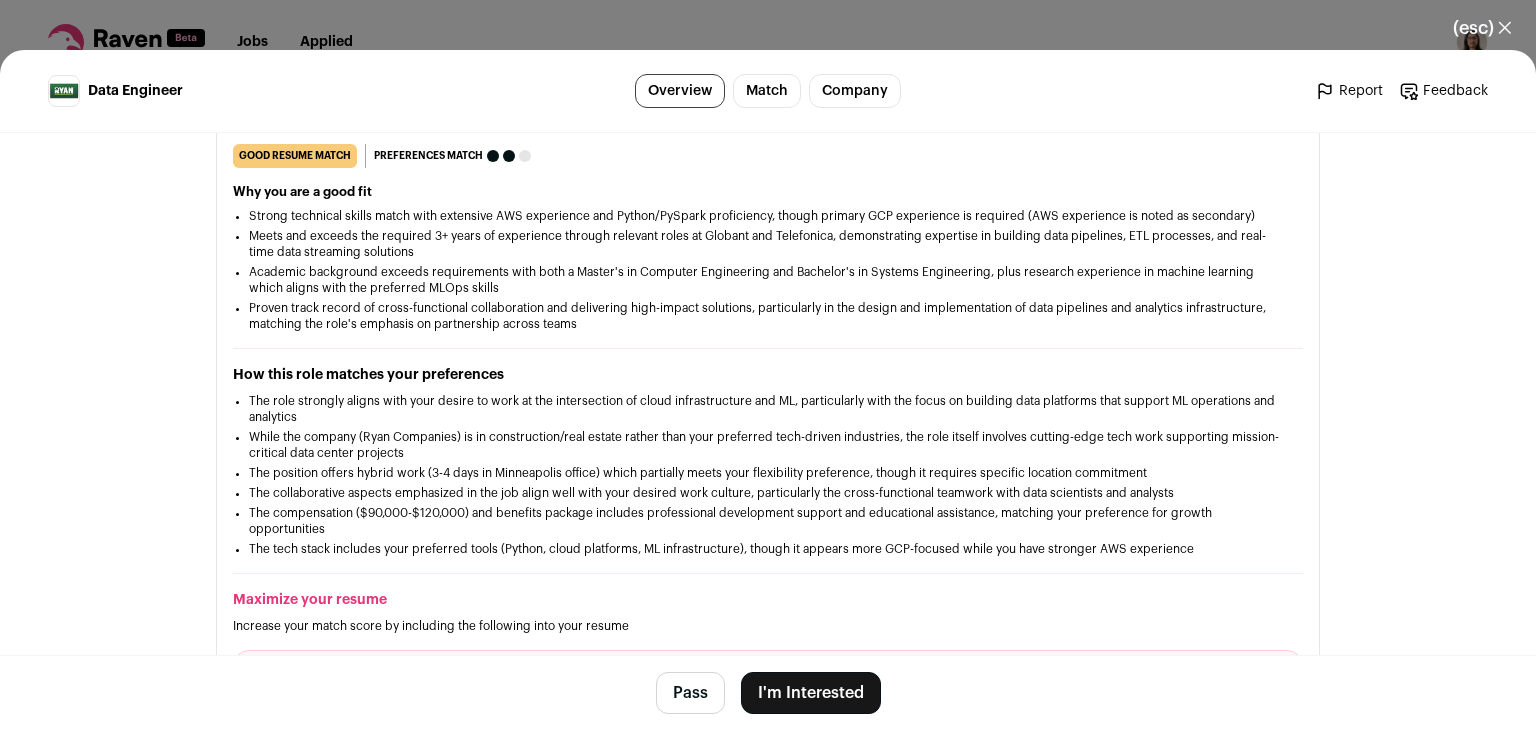 scroll, scrollTop: 700, scrollLeft: 0, axis: vertical 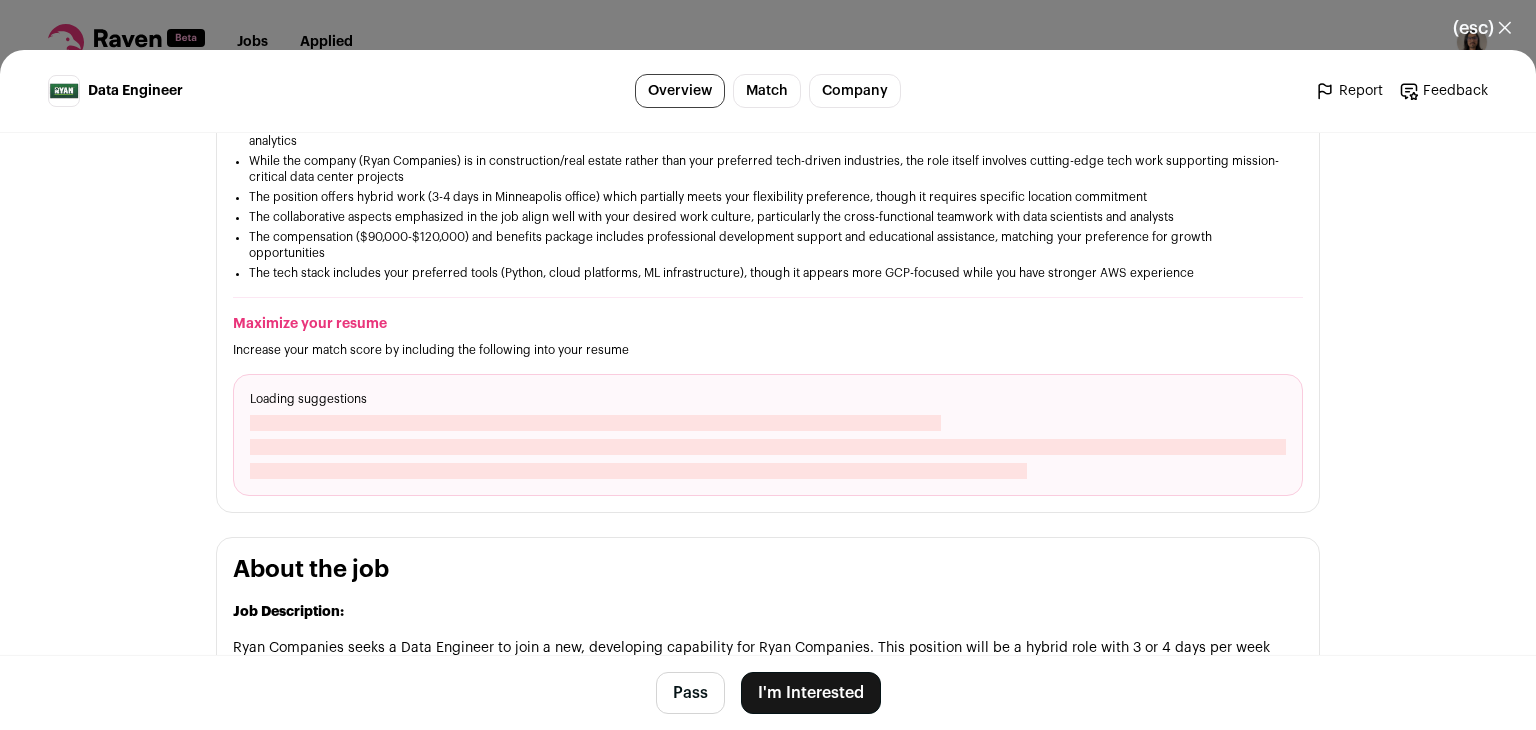 click on "(esc) ✕
Data Engineer
Overview
Match
Company
Report
Feedback
Report
Feedback
Ryan Companies
ryancompanies.com
Private" at bounding box center (768, 365) 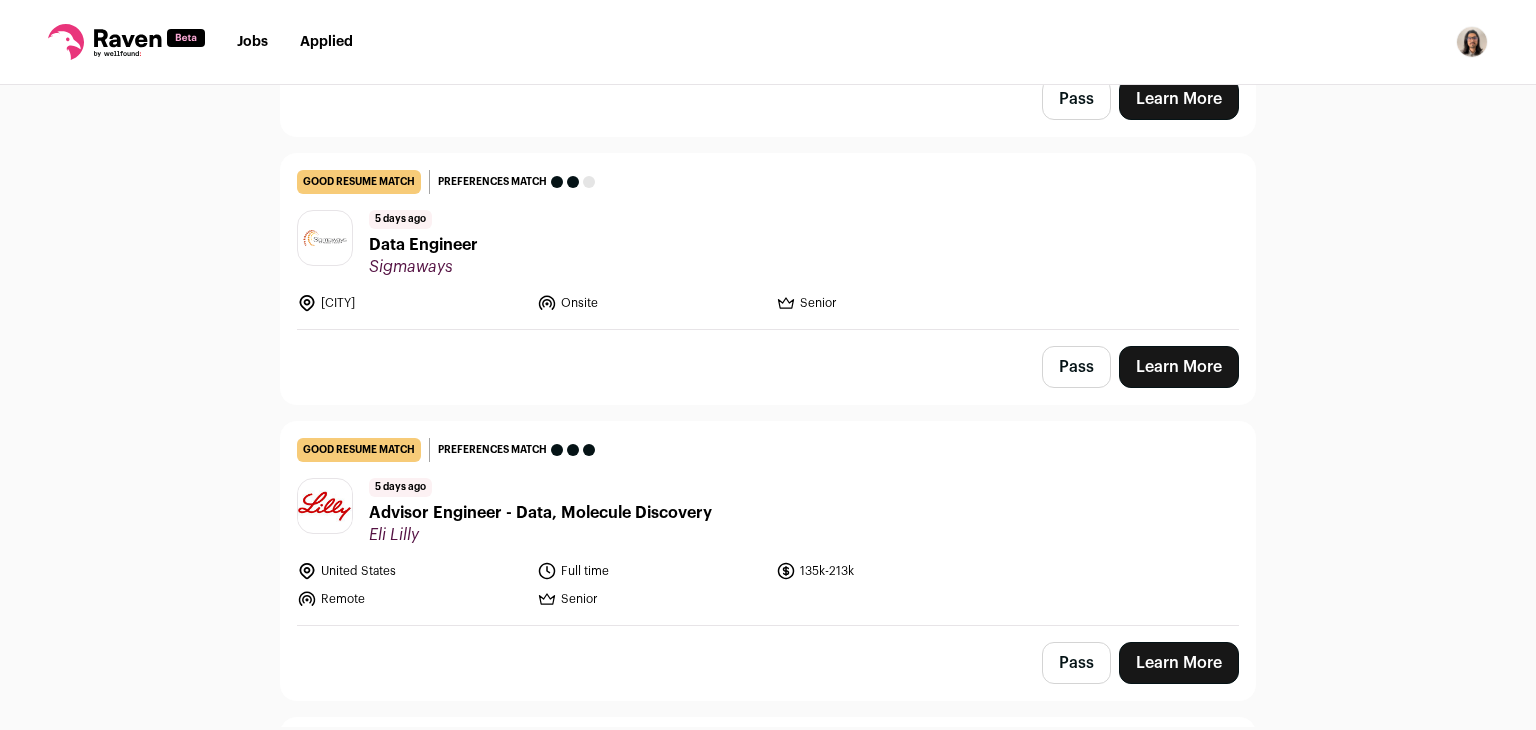 scroll, scrollTop: 1132, scrollLeft: 0, axis: vertical 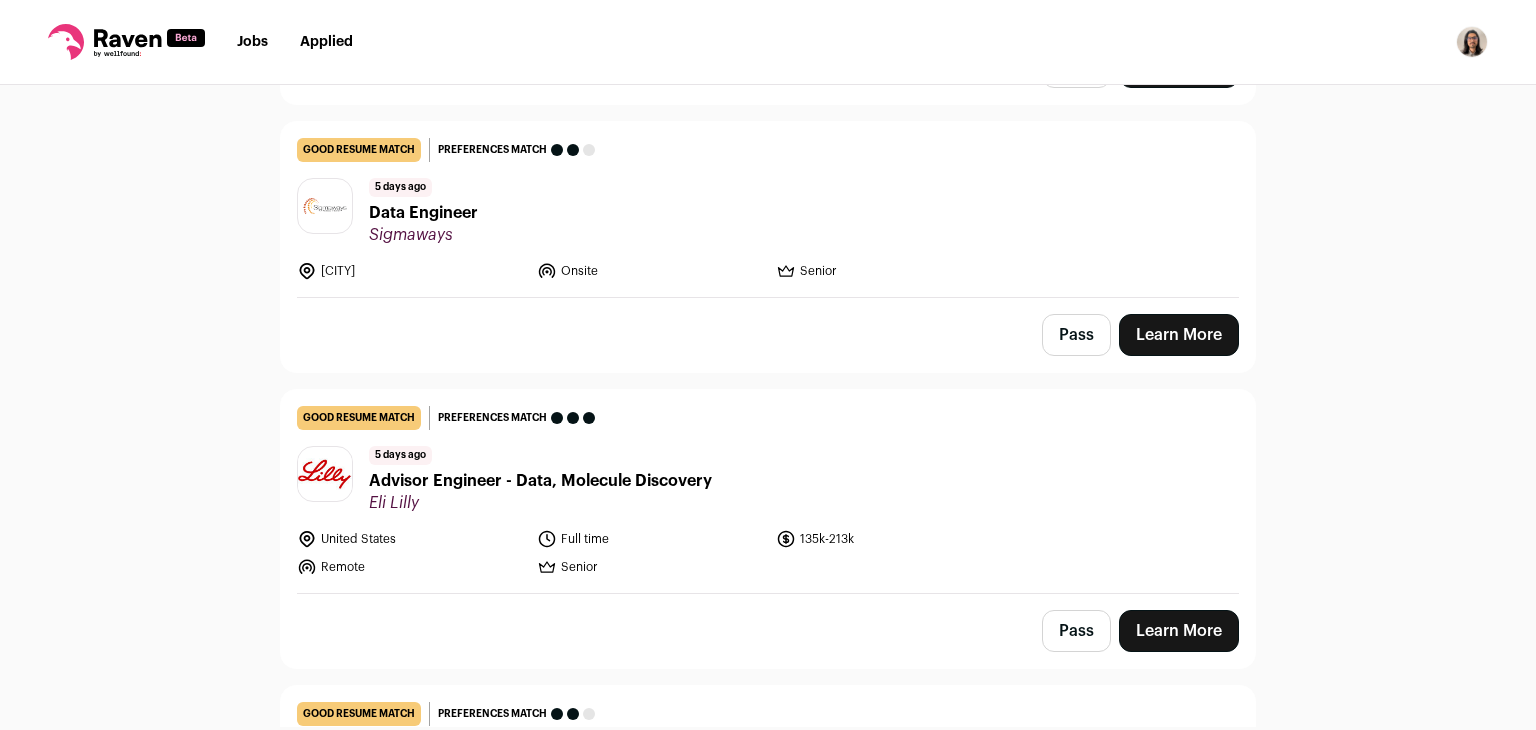 click on "Advisor Engineer - Data, Molecule Discovery" at bounding box center (540, 481) 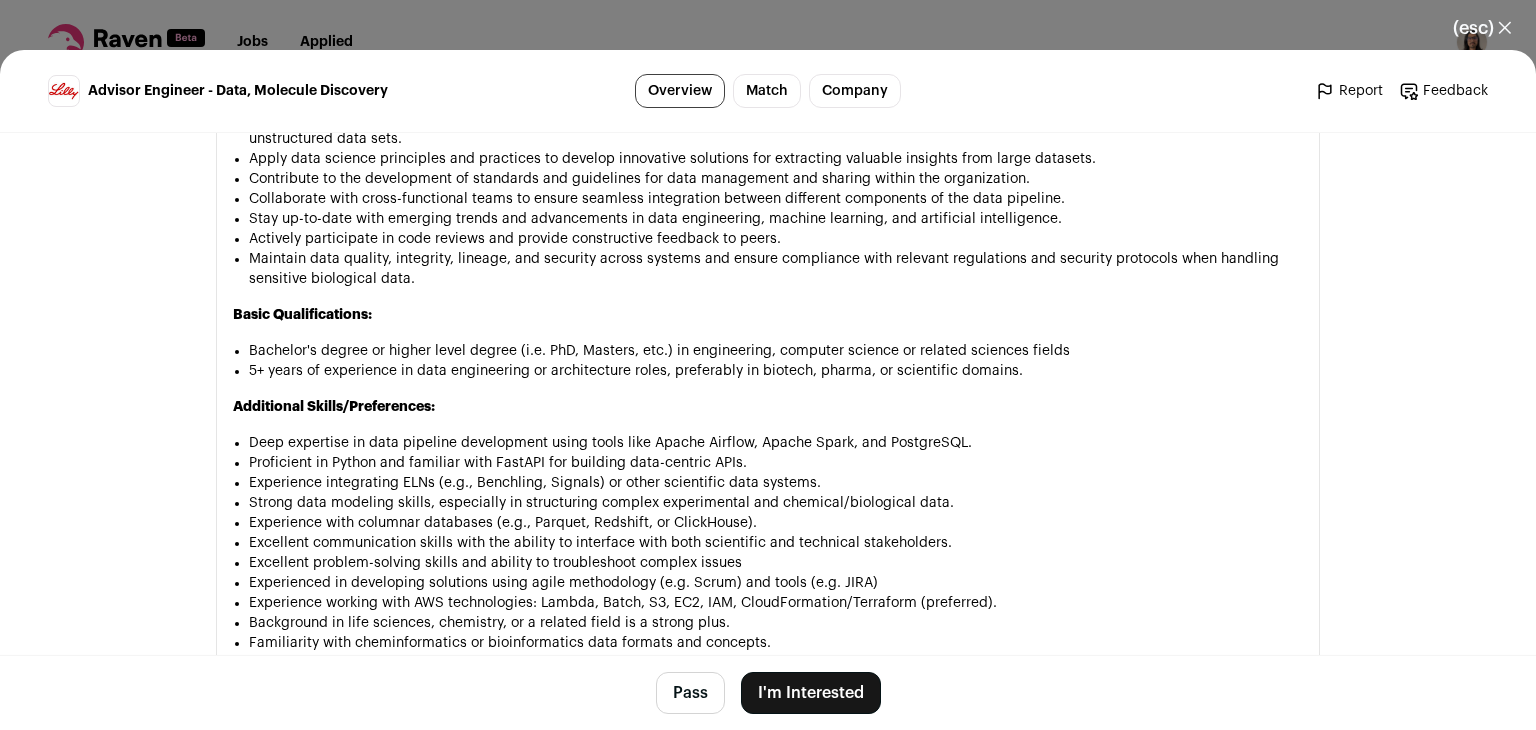 scroll, scrollTop: 1900, scrollLeft: 0, axis: vertical 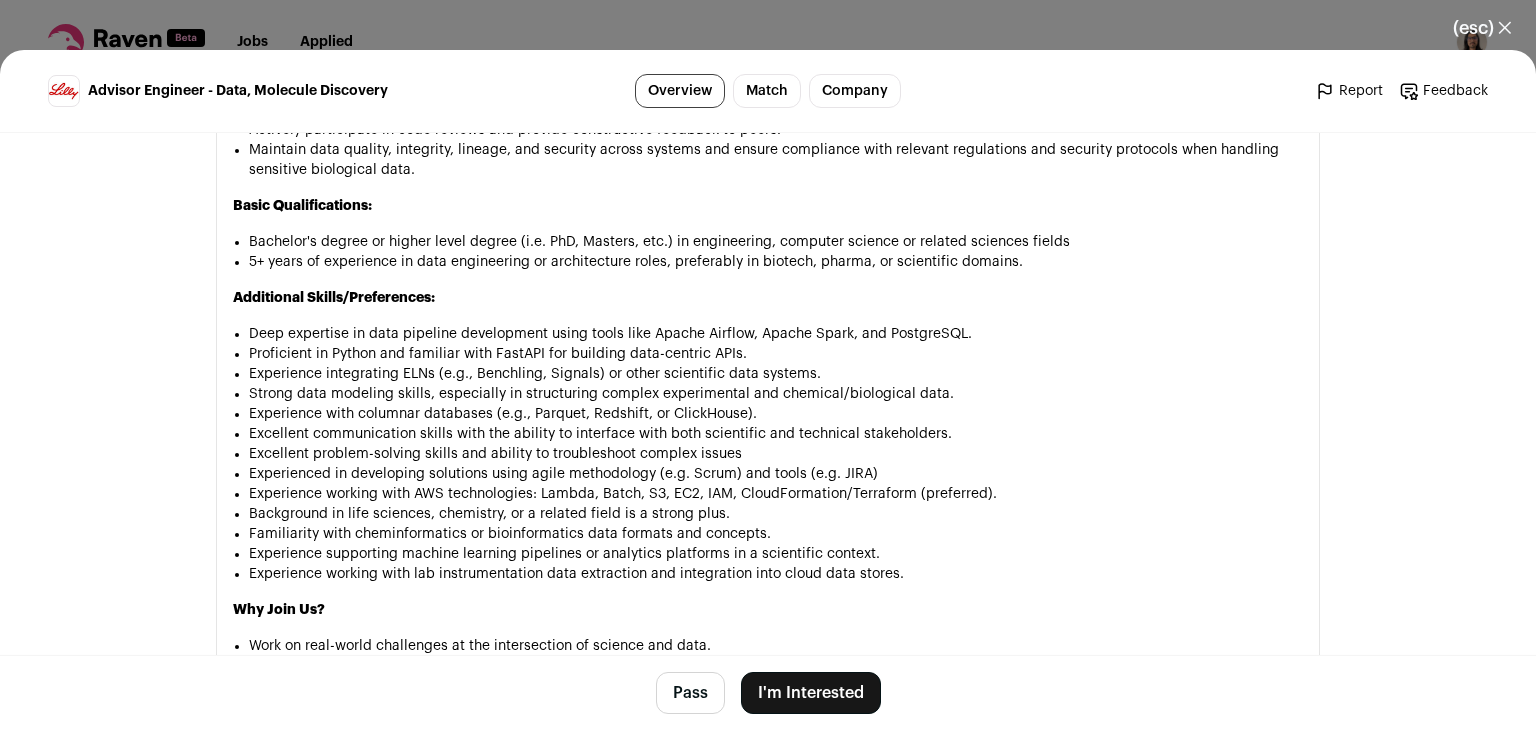 click on "(esc) ✕
Advisor Engineer - Data, Molecule Discovery
Overview
Match
Company
Report
Feedback
Report
Feedback
[COMPANY]
[WEBSITE]
Public" at bounding box center [768, 365] 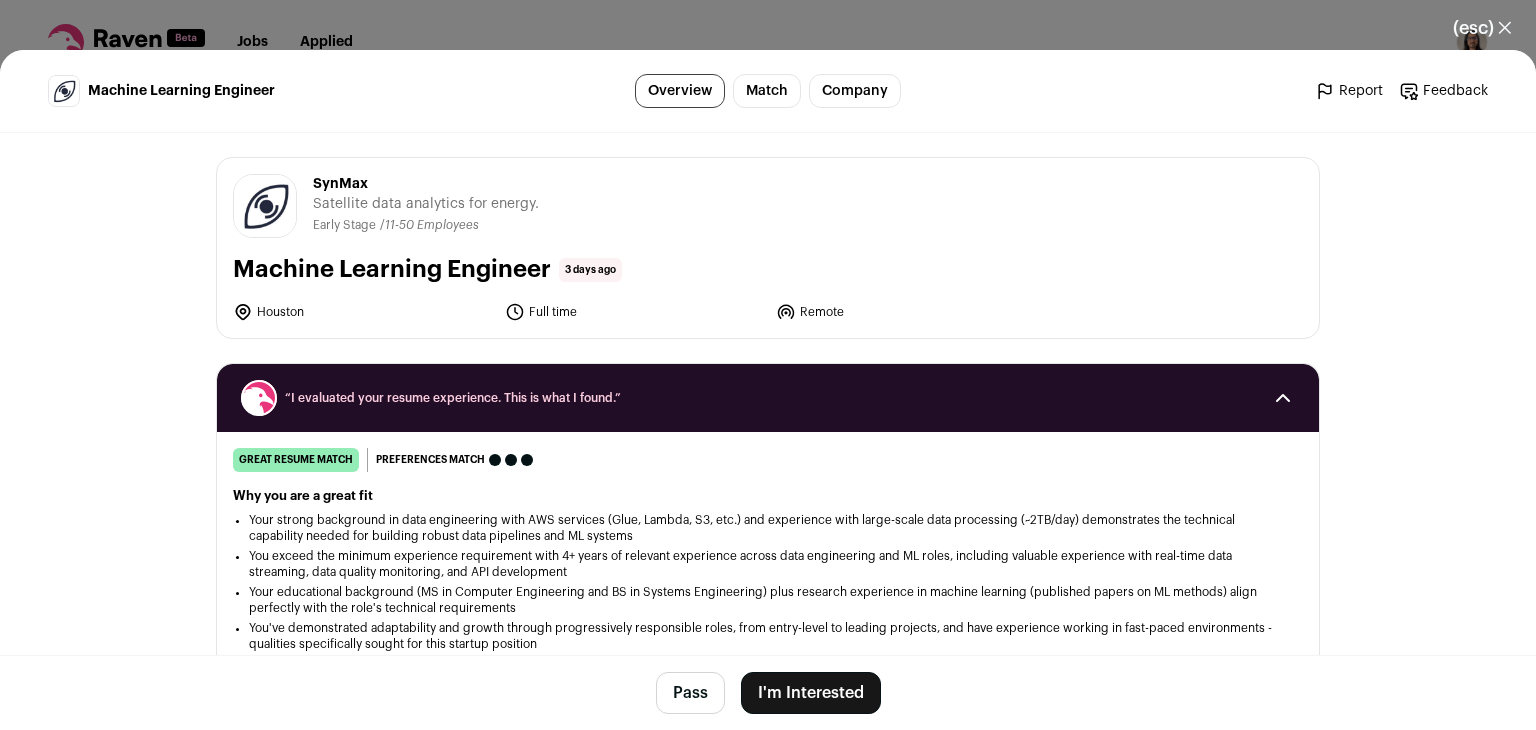 scroll, scrollTop: 0, scrollLeft: 0, axis: both 